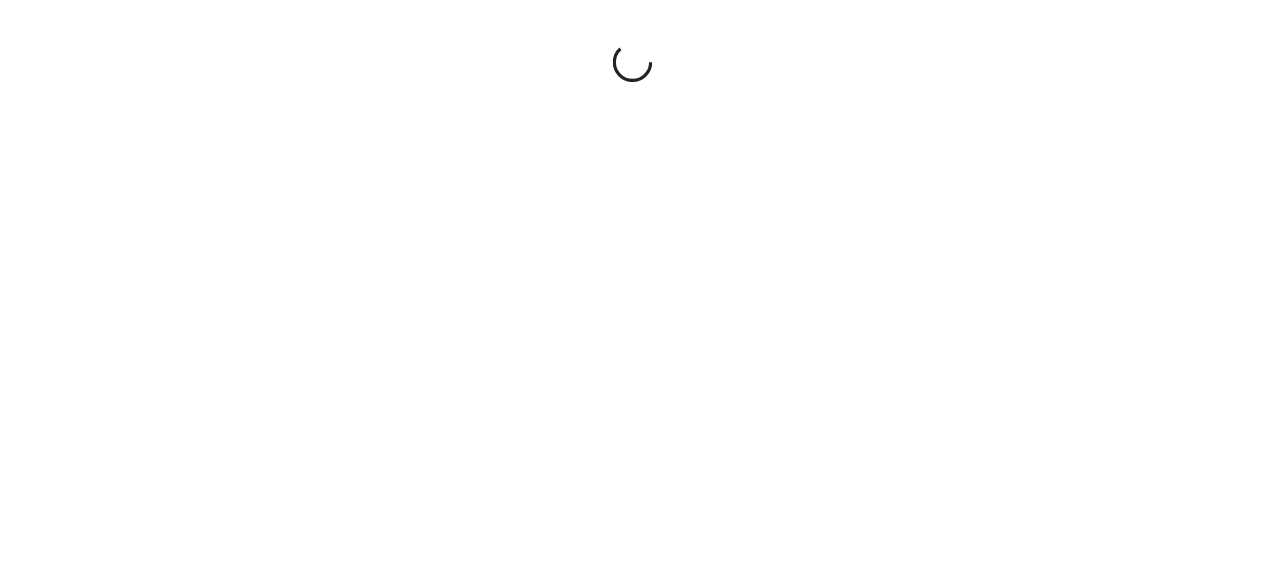scroll, scrollTop: 0, scrollLeft: 0, axis: both 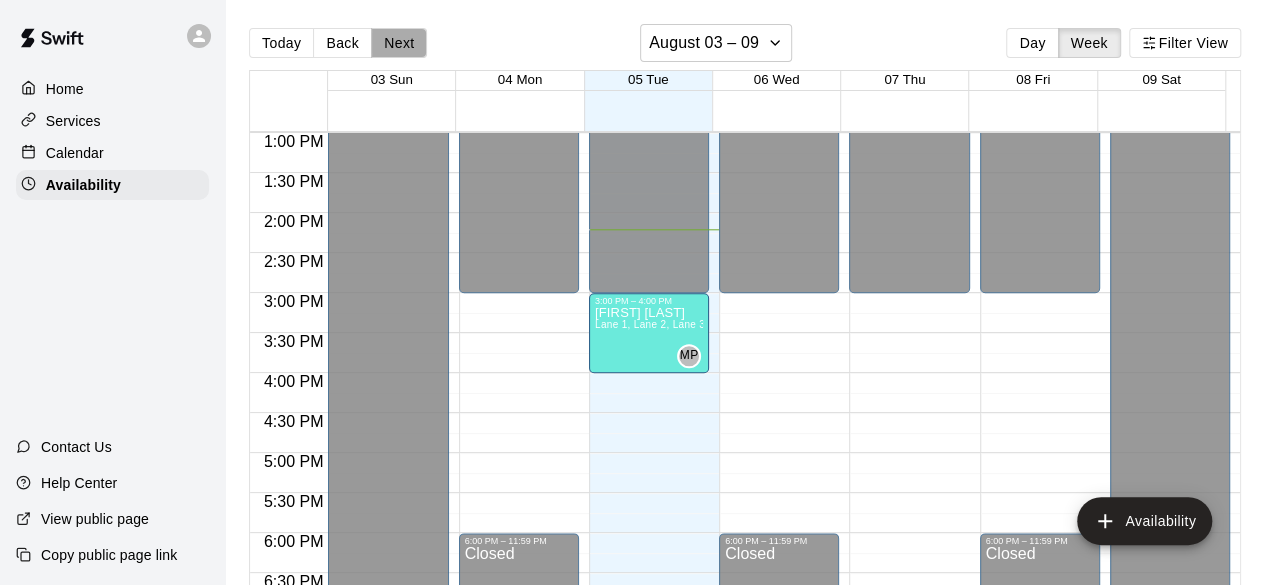 click on "Next" at bounding box center [399, 43] 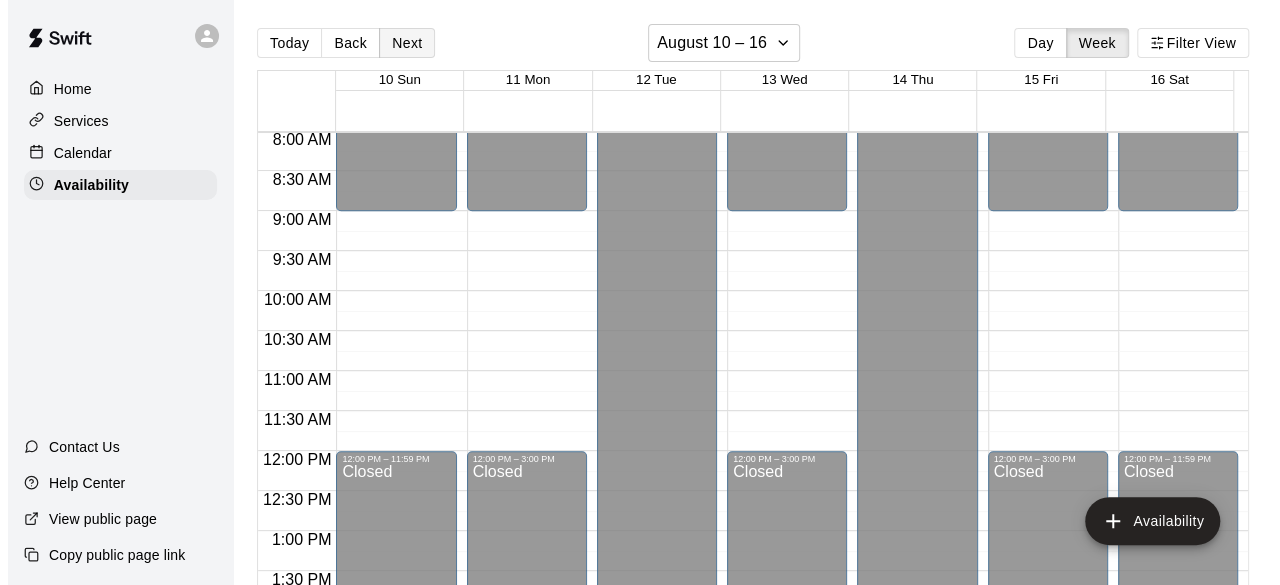 scroll, scrollTop: 641, scrollLeft: 0, axis: vertical 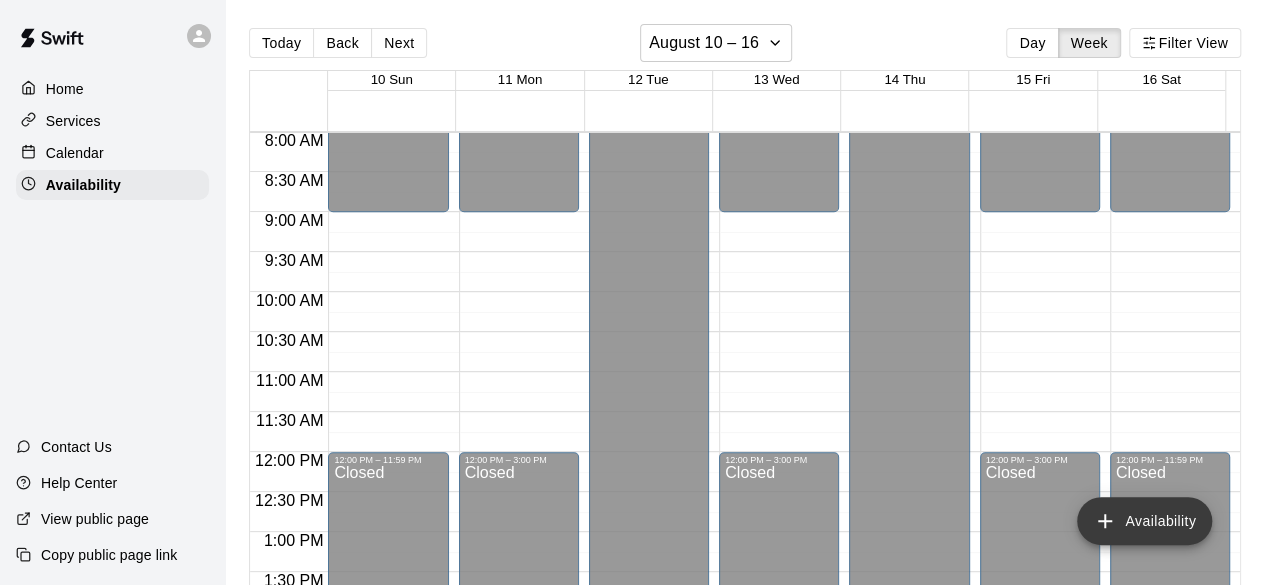 click on "Availability" at bounding box center (1144, 521) 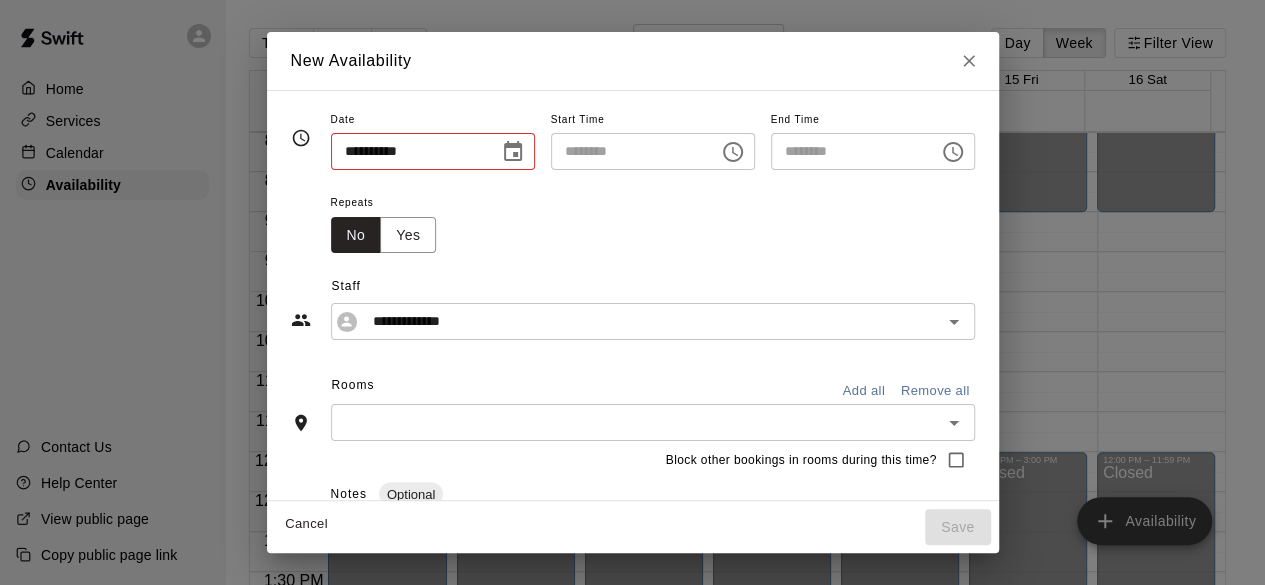 type on "**********" 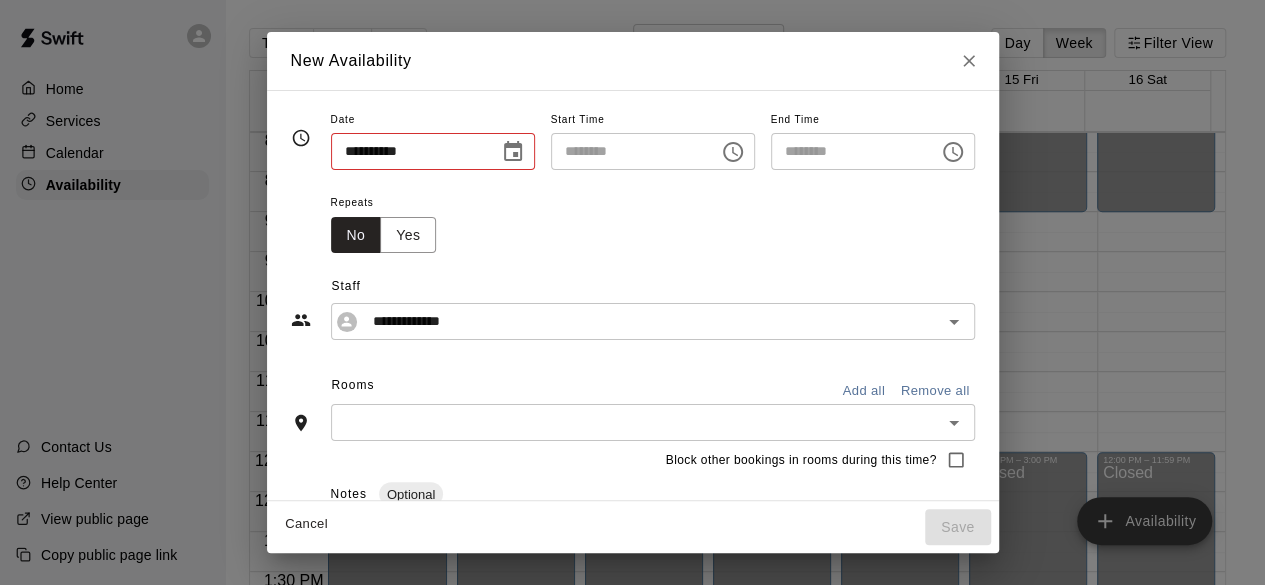 type on "********" 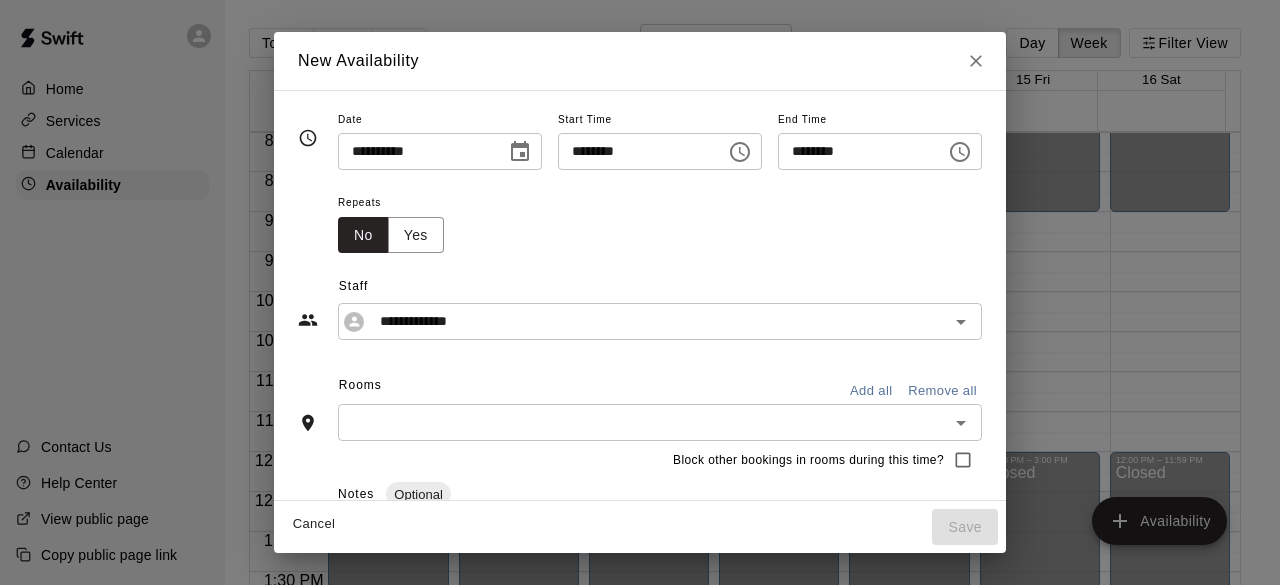 click 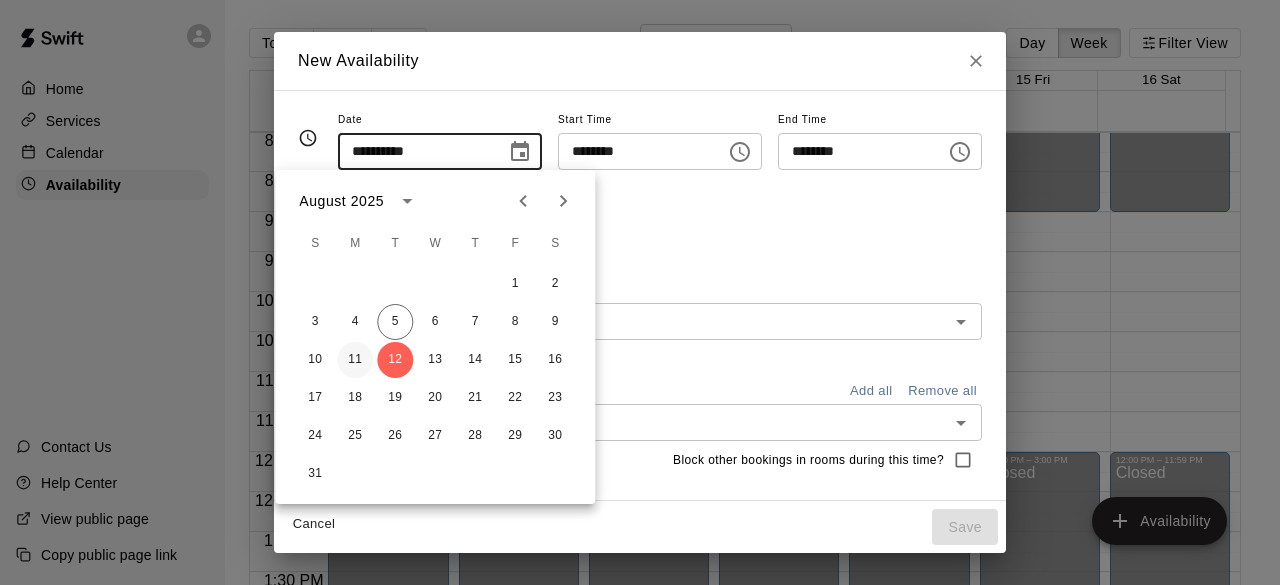 click on "11" at bounding box center (355, 360) 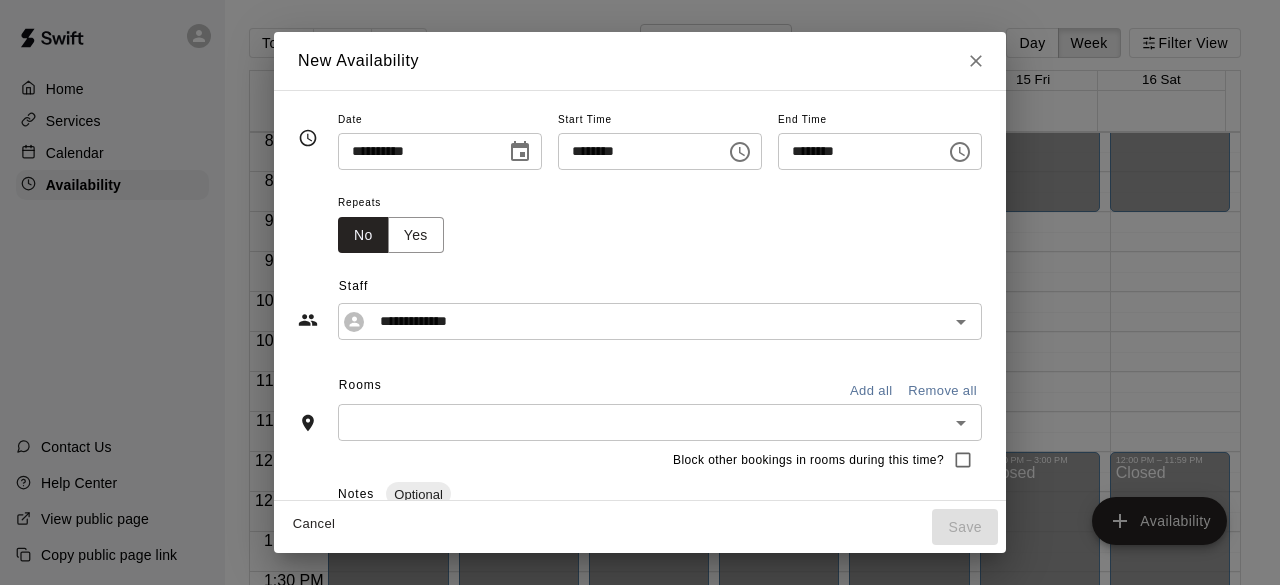 click 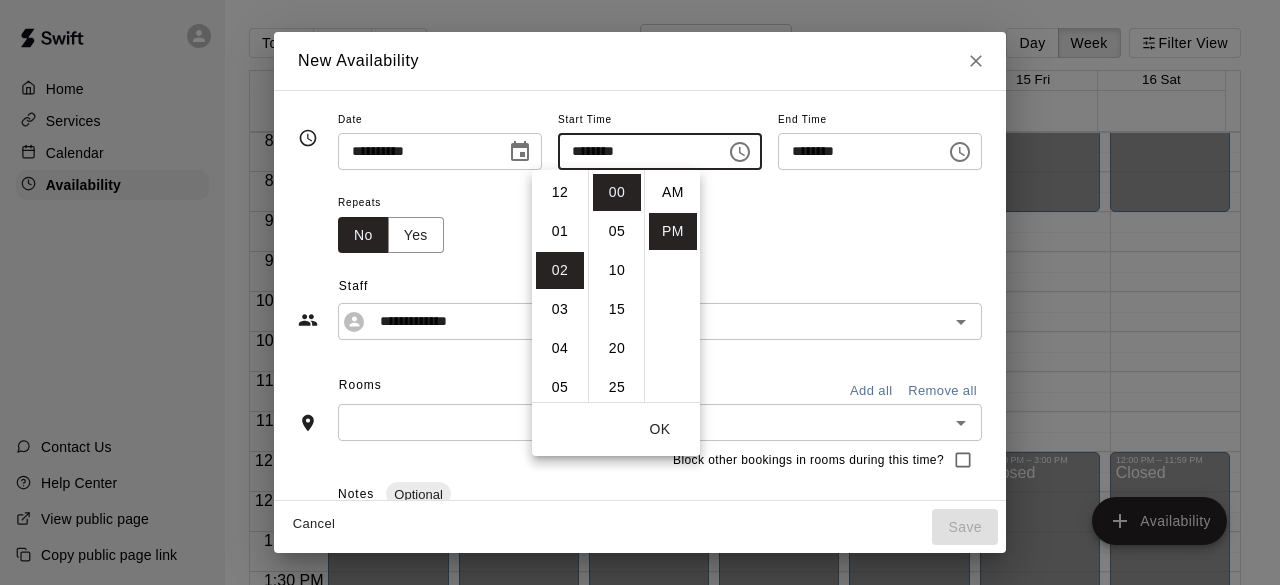 scroll, scrollTop: 78, scrollLeft: 0, axis: vertical 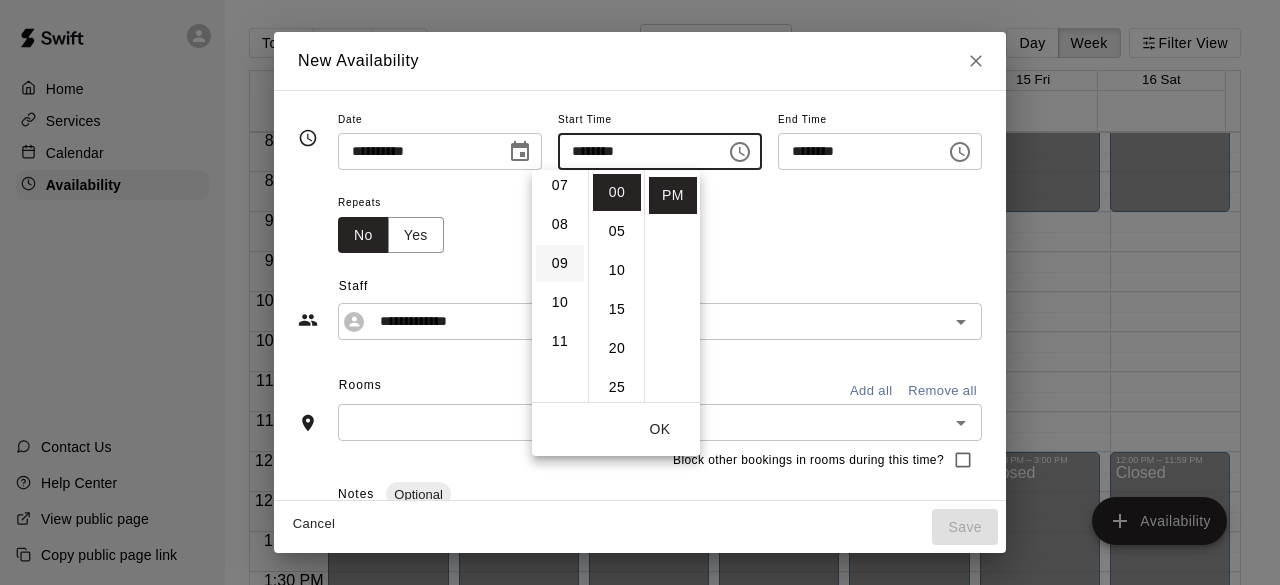 click on "09" at bounding box center (560, 263) 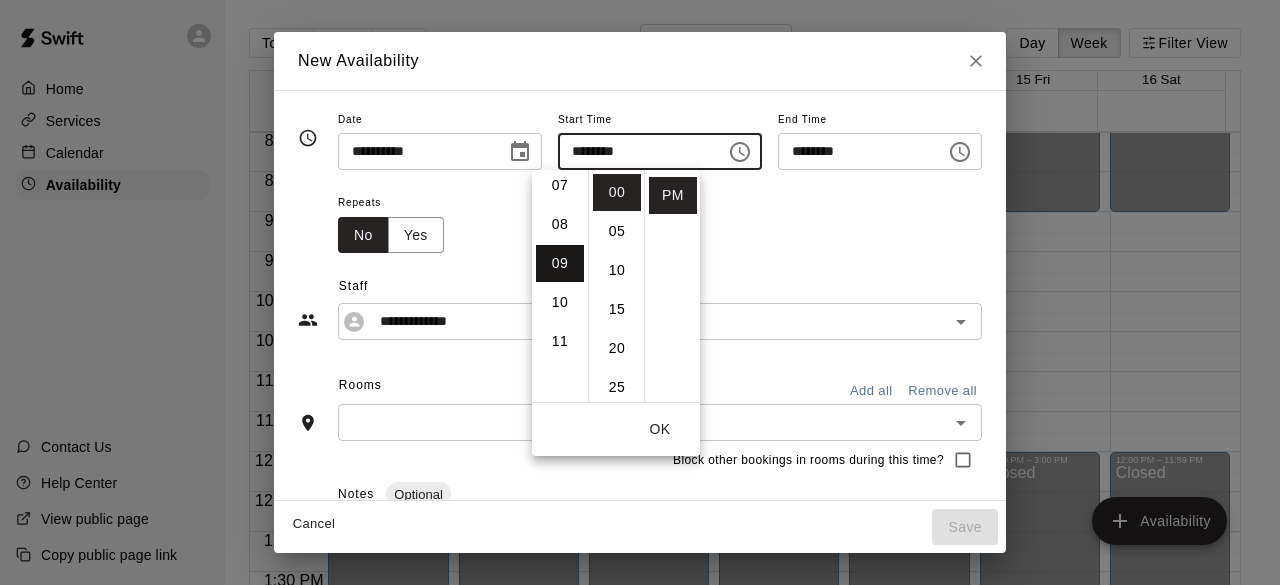 type on "********" 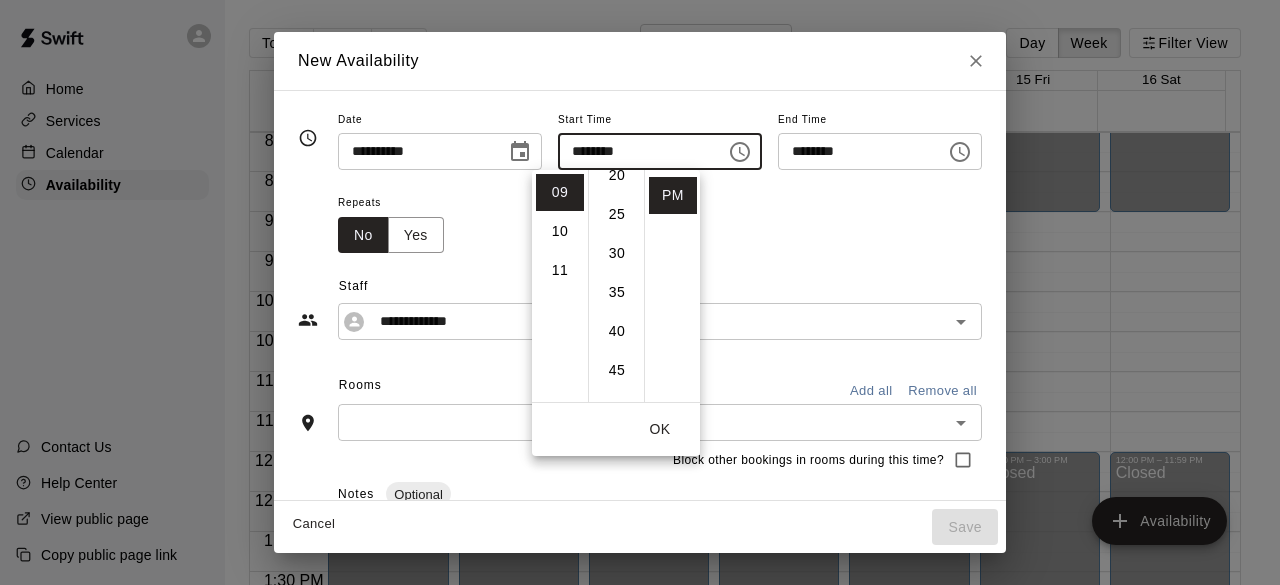 scroll, scrollTop: 202, scrollLeft: 0, axis: vertical 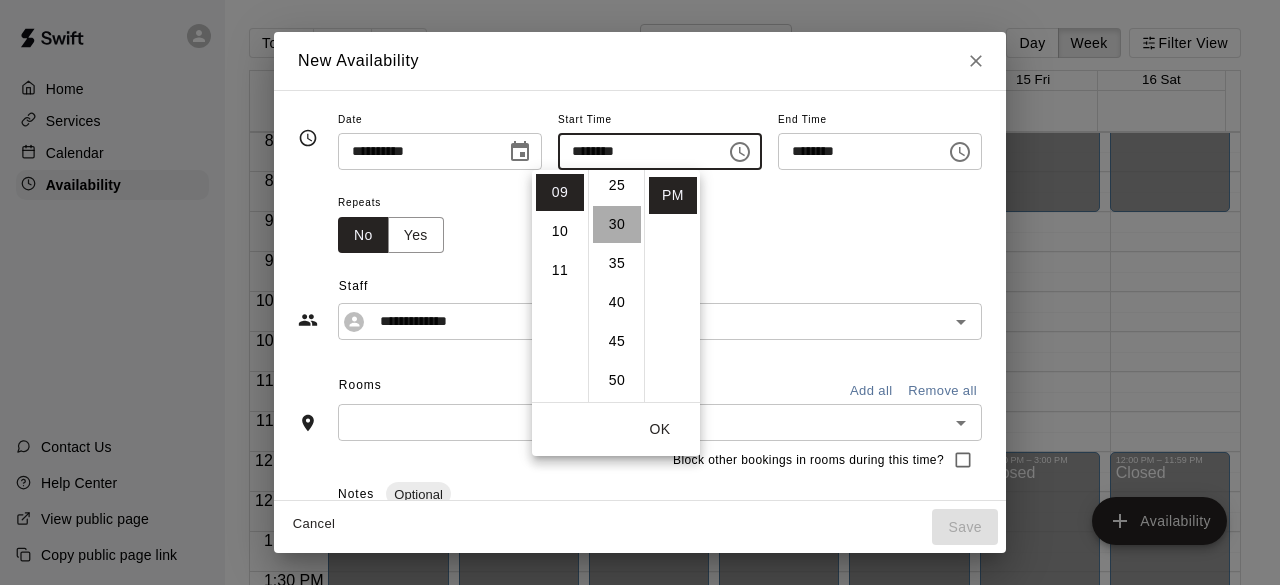 click on "30" at bounding box center [617, 224] 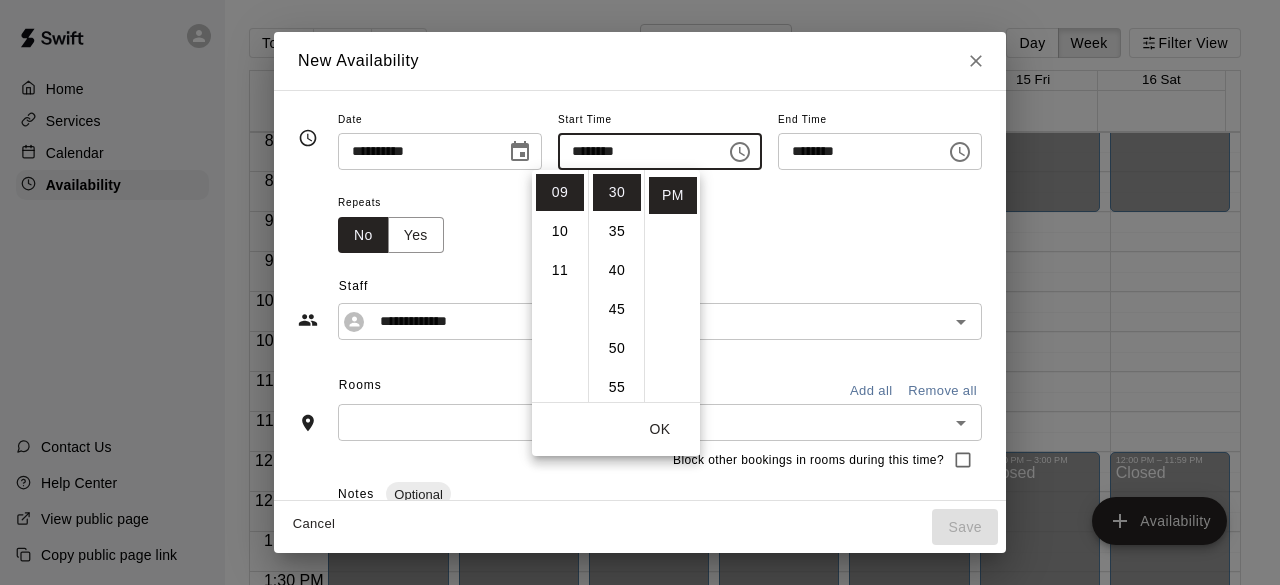 scroll, scrollTop: 0, scrollLeft: 0, axis: both 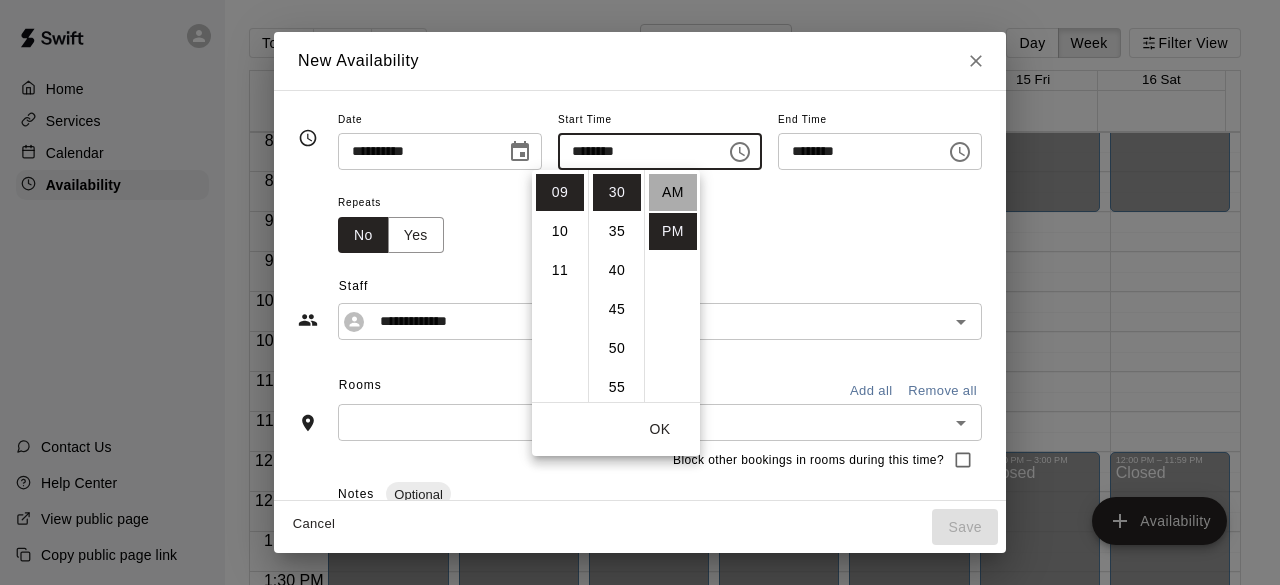 click on "AM" at bounding box center [673, 192] 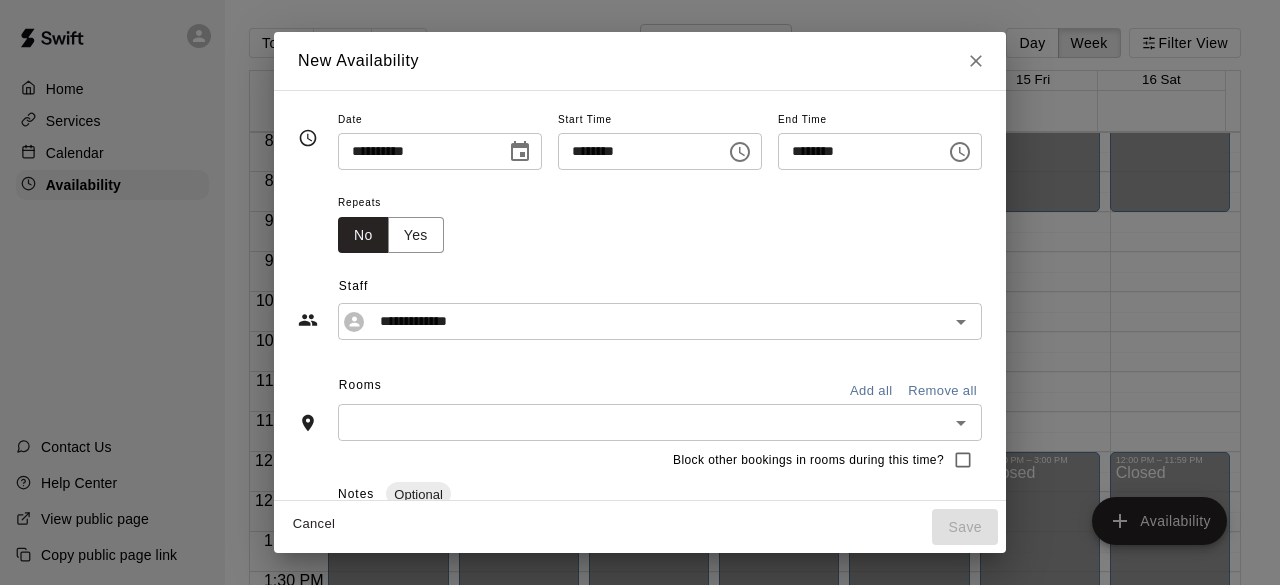 click 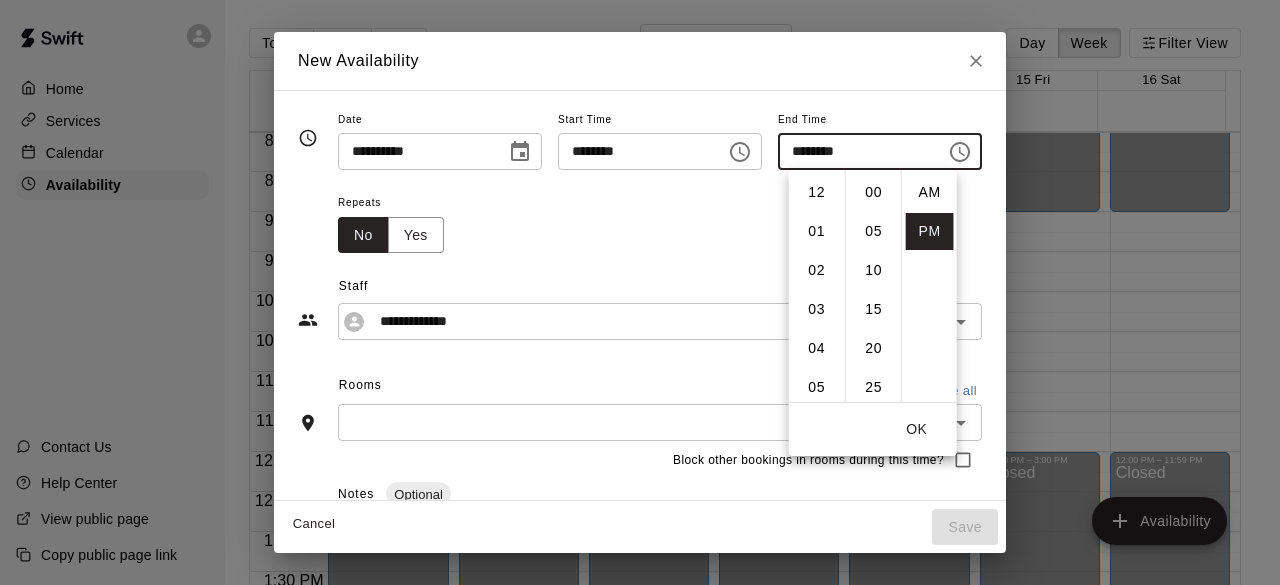 scroll, scrollTop: 351, scrollLeft: 0, axis: vertical 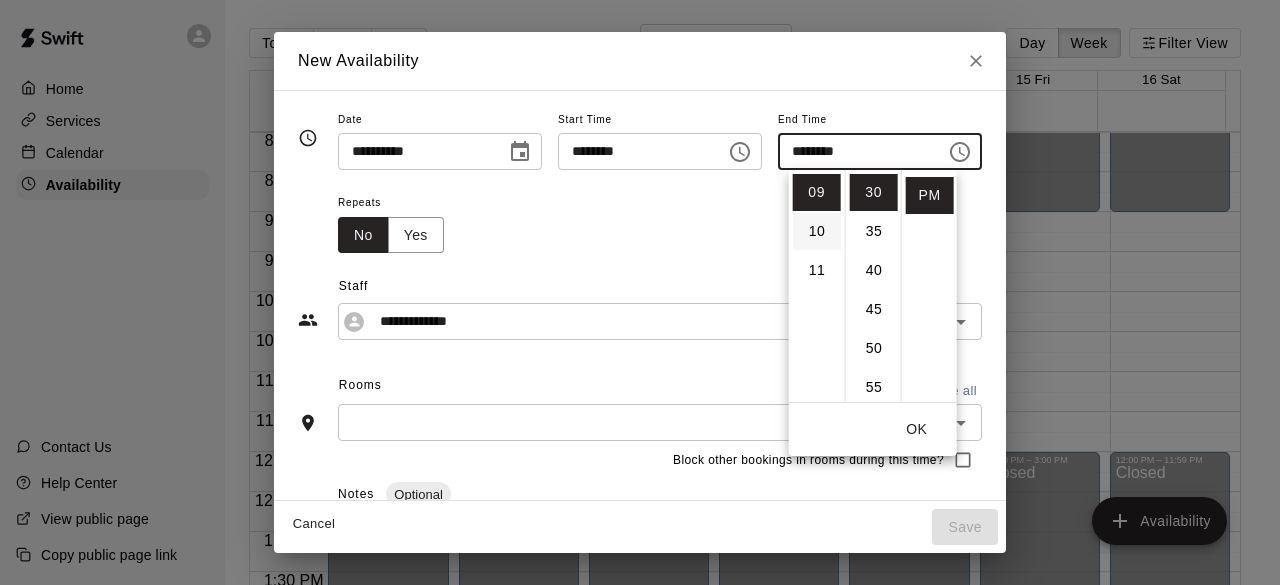 click on "10" at bounding box center (817, 231) 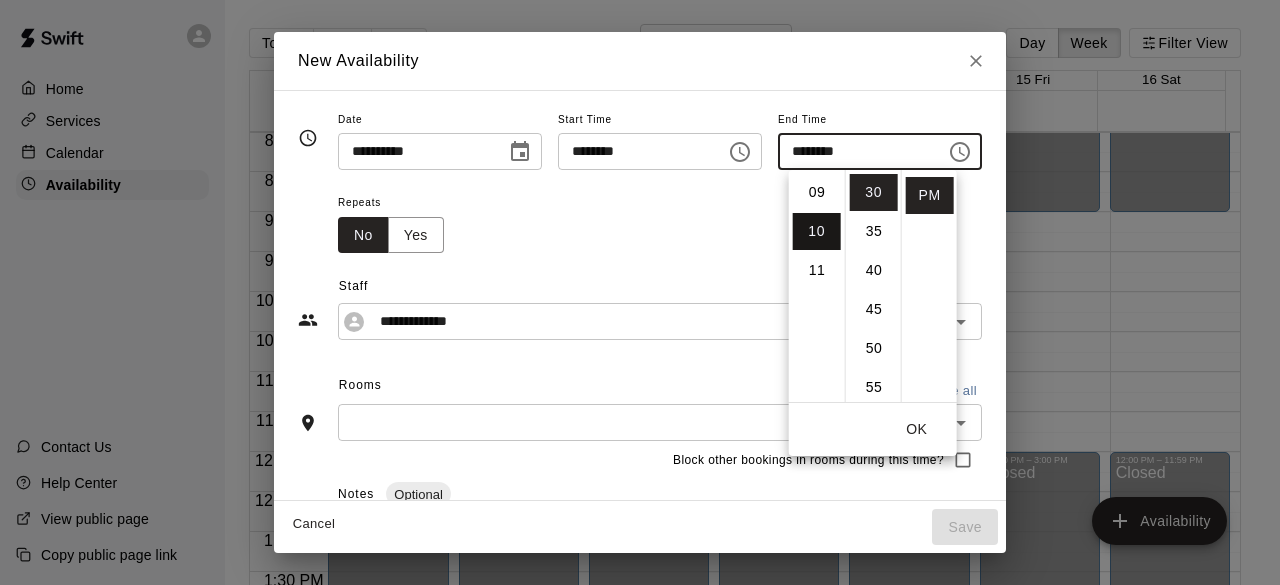 scroll, scrollTop: 390, scrollLeft: 0, axis: vertical 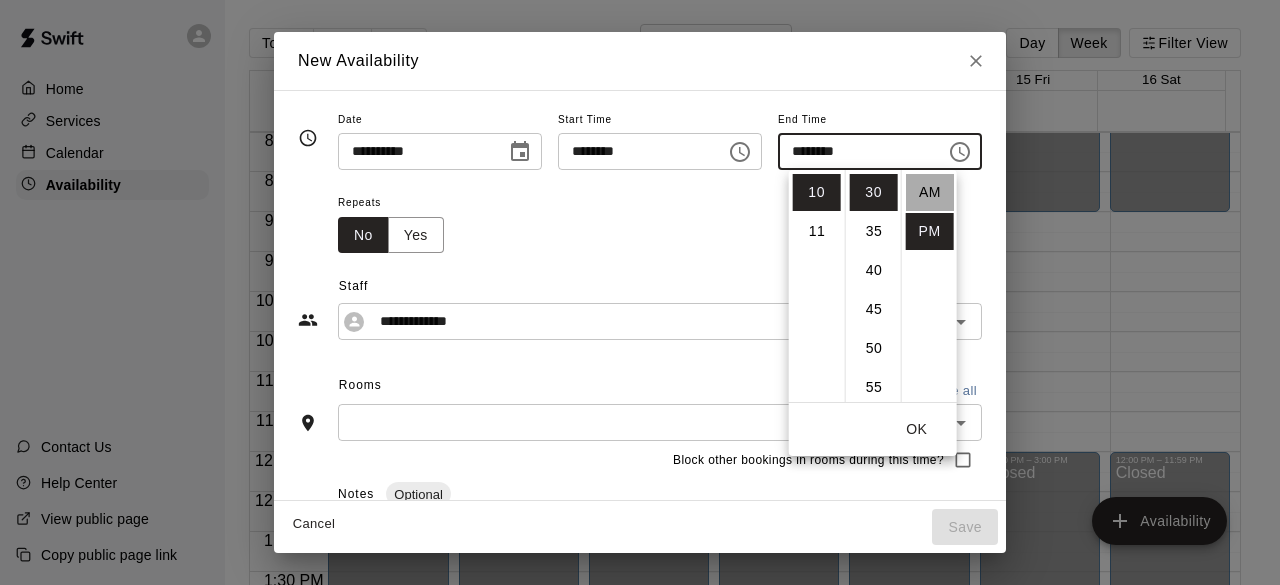 click on "AM" at bounding box center [930, 192] 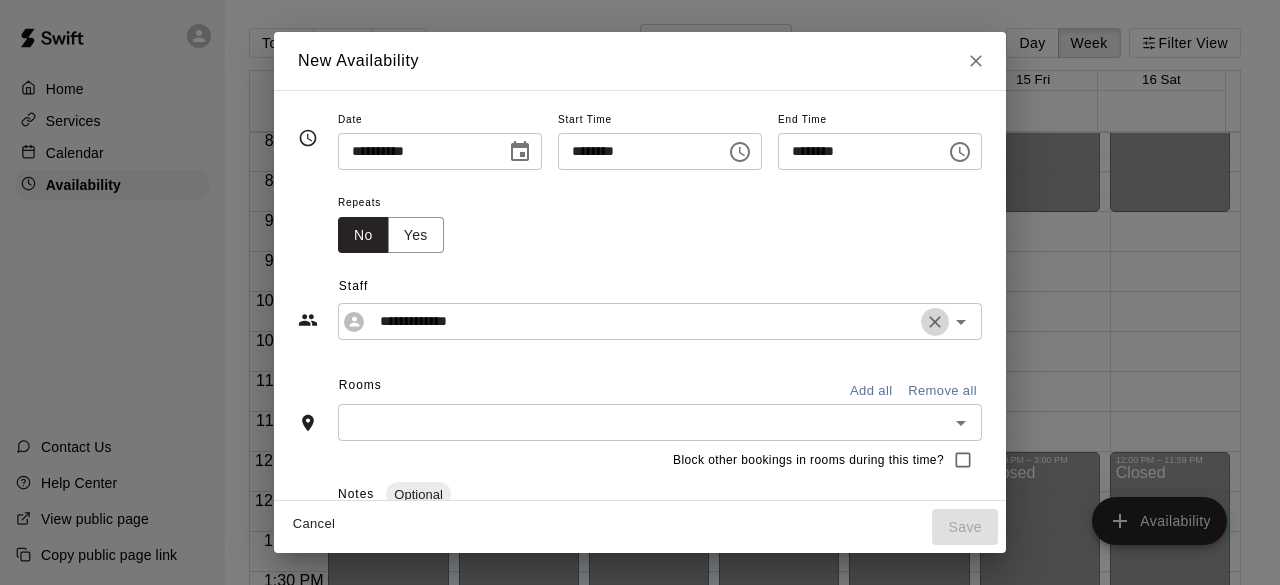 click 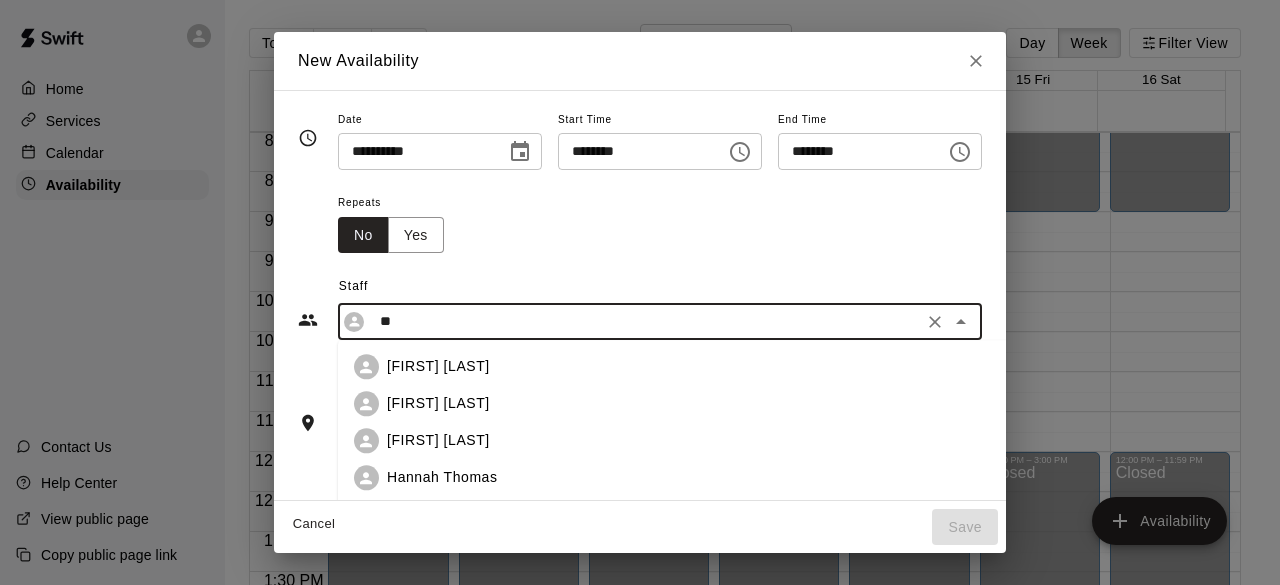 scroll, scrollTop: 0, scrollLeft: 0, axis: both 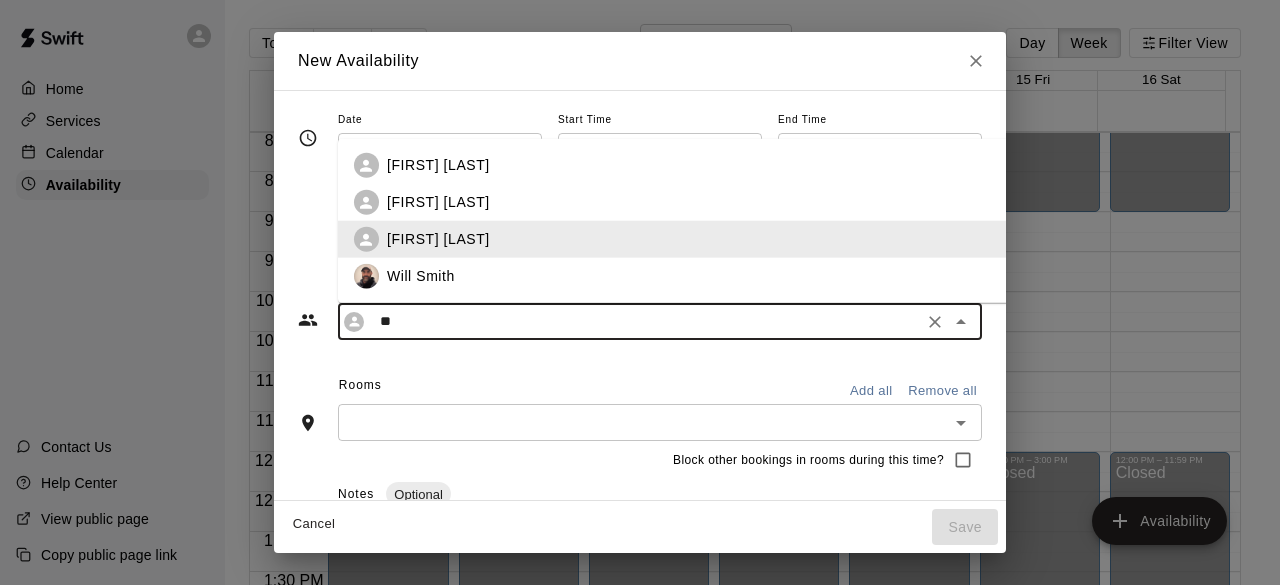 click on "[FIRST] [LAST]" at bounding box center (438, 239) 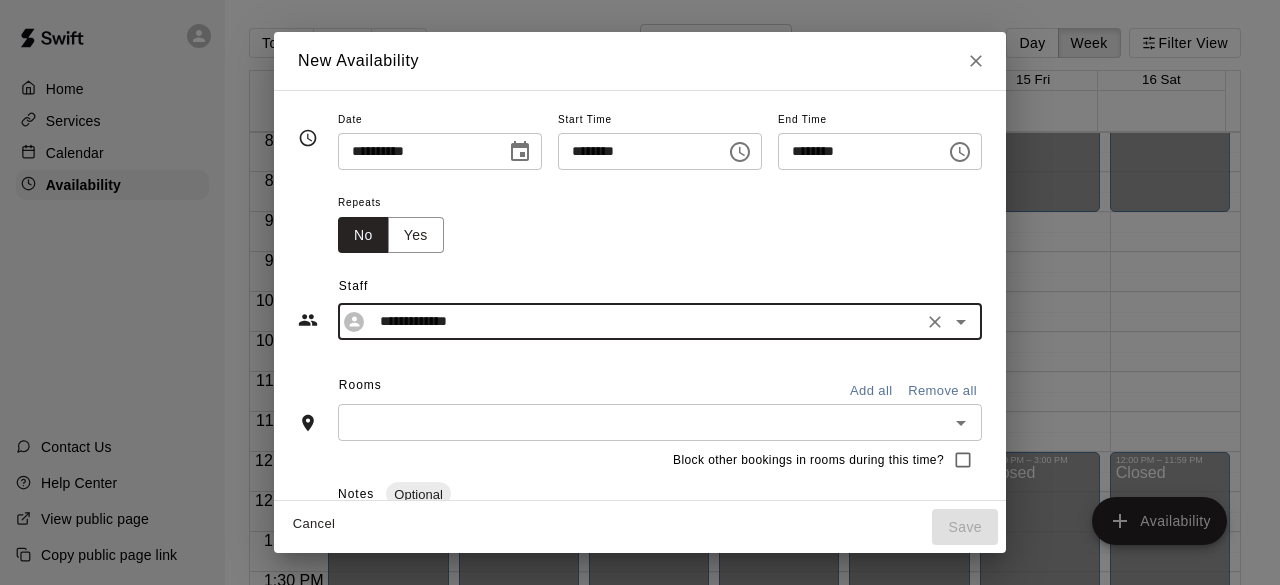 type on "**********" 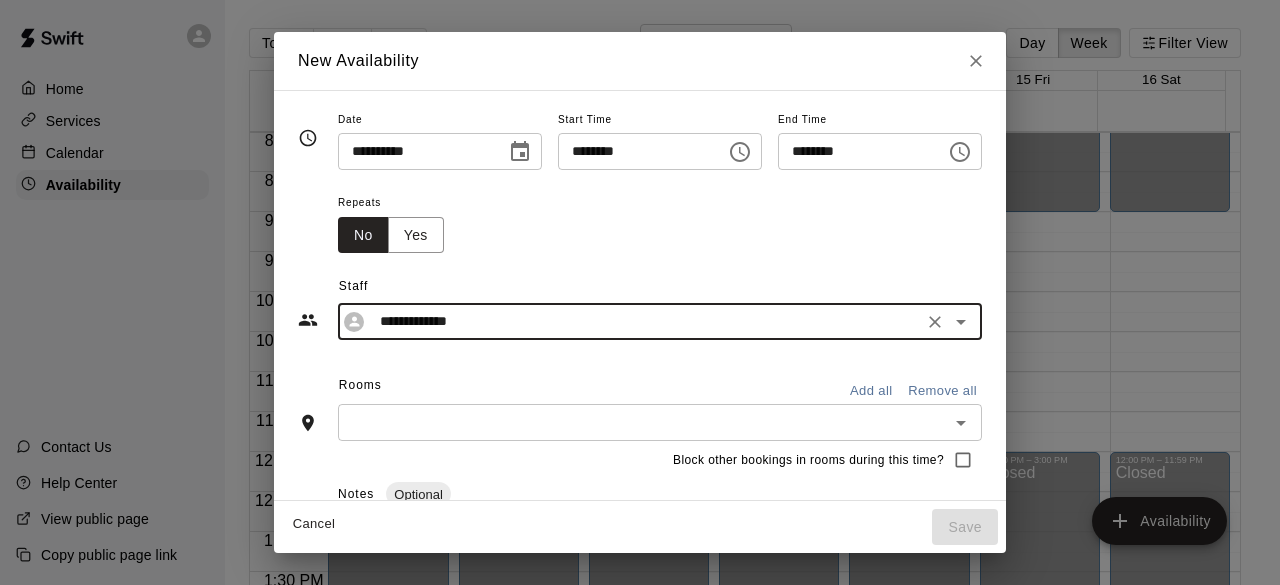 click on "Add all" at bounding box center (871, 391) 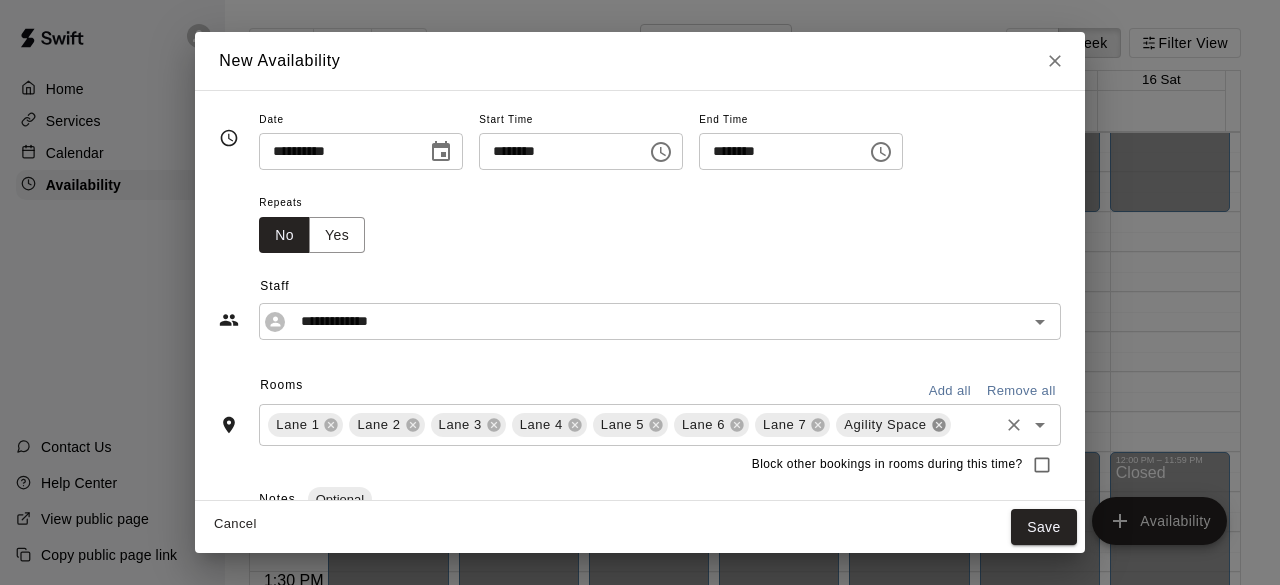 click 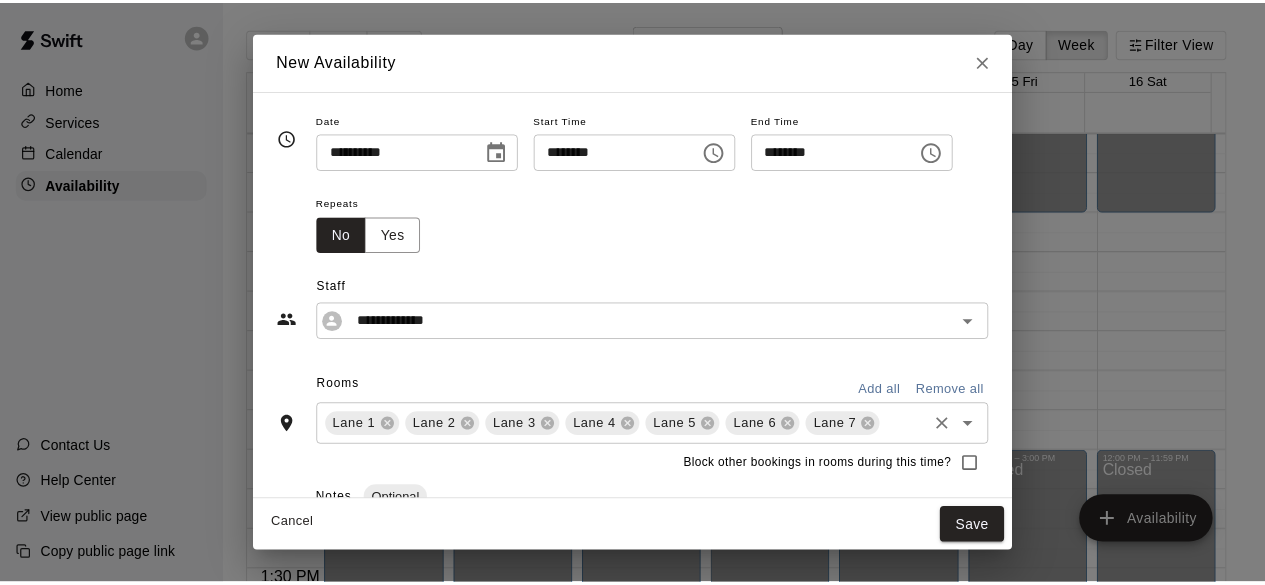 scroll, scrollTop: 237, scrollLeft: 0, axis: vertical 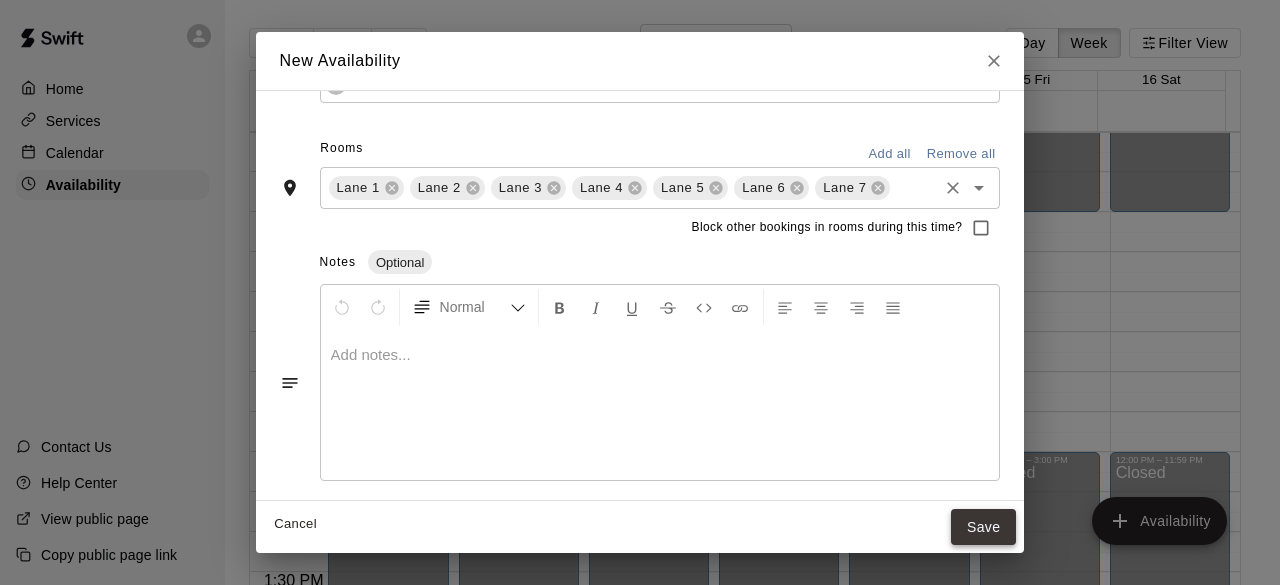 click on "Save" at bounding box center [984, 527] 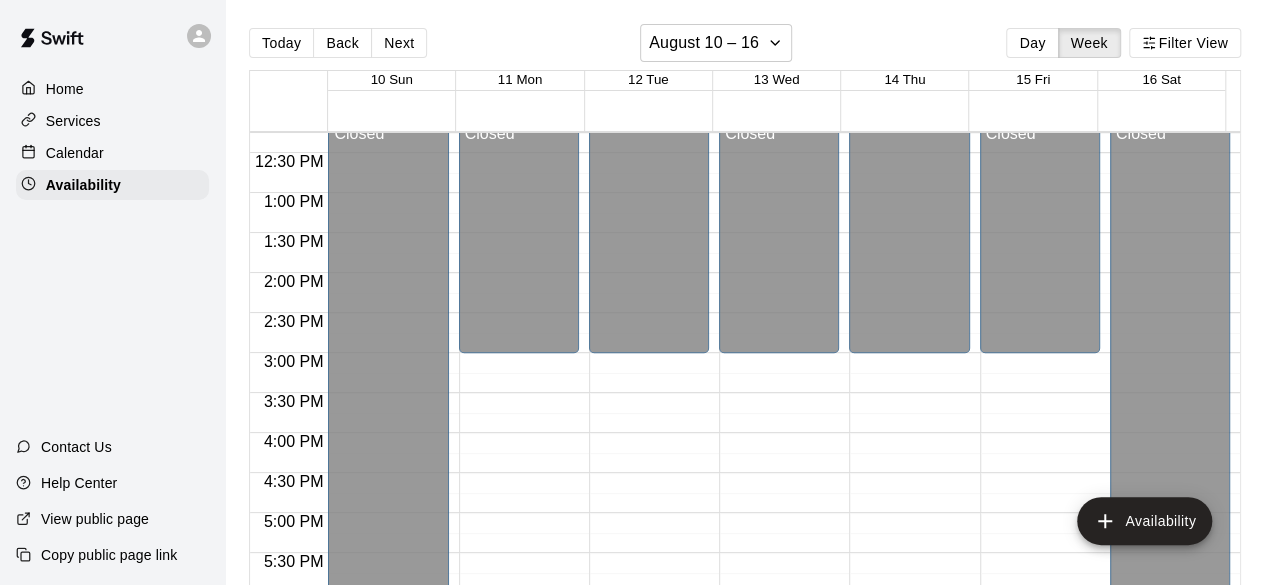 scroll, scrollTop: 978, scrollLeft: 0, axis: vertical 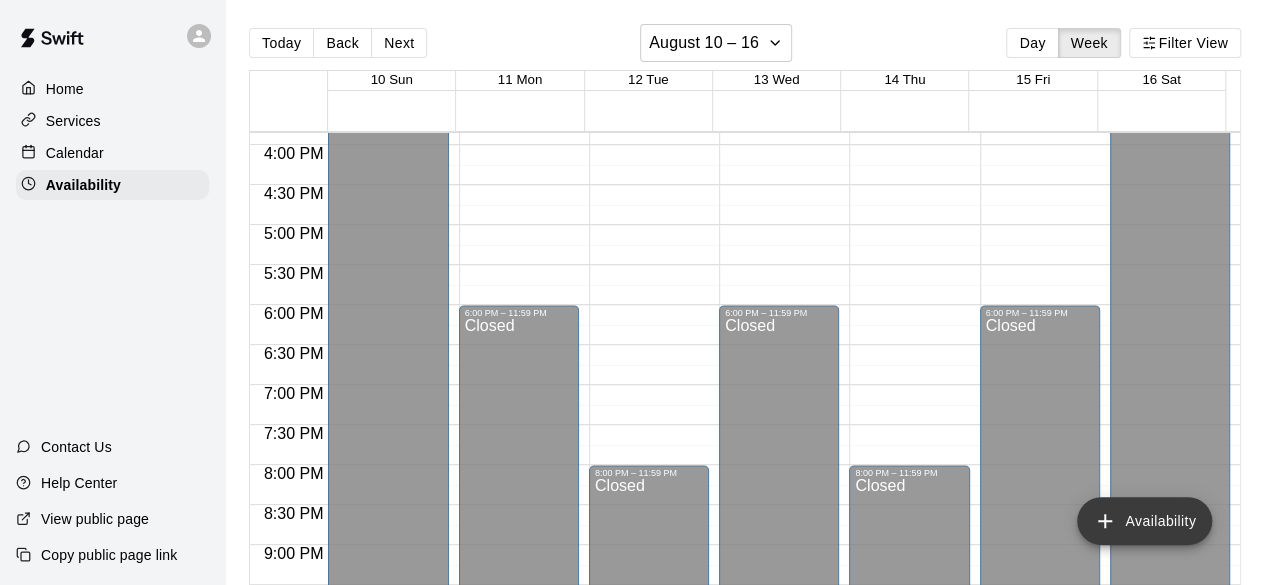 click on "Availability" at bounding box center [1144, 521] 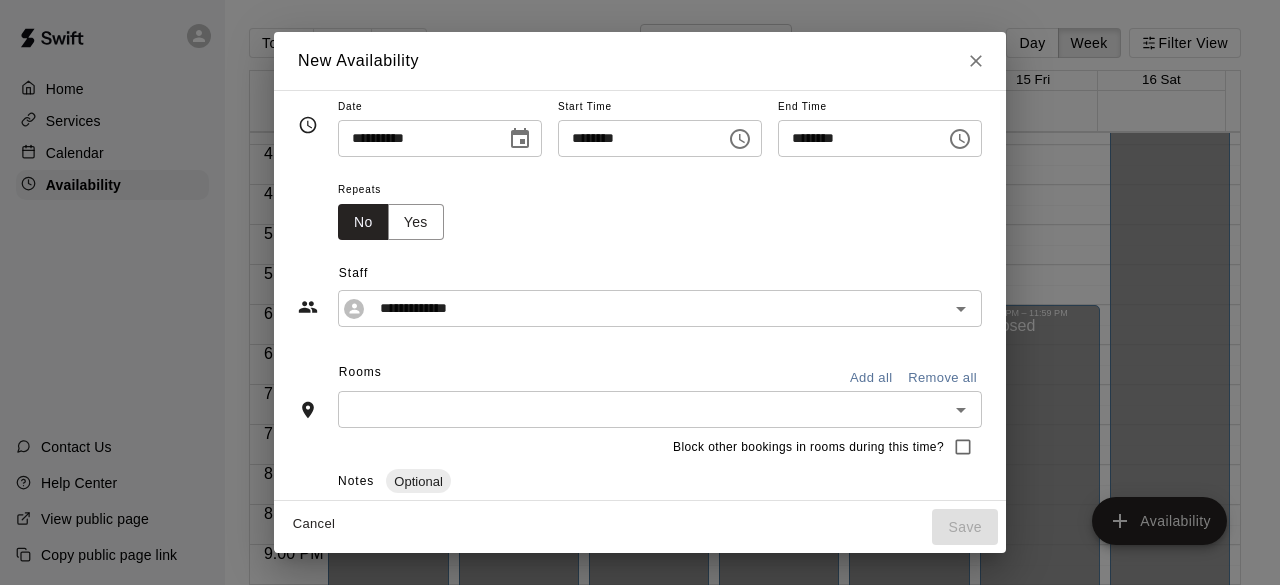scroll, scrollTop: 16, scrollLeft: 0, axis: vertical 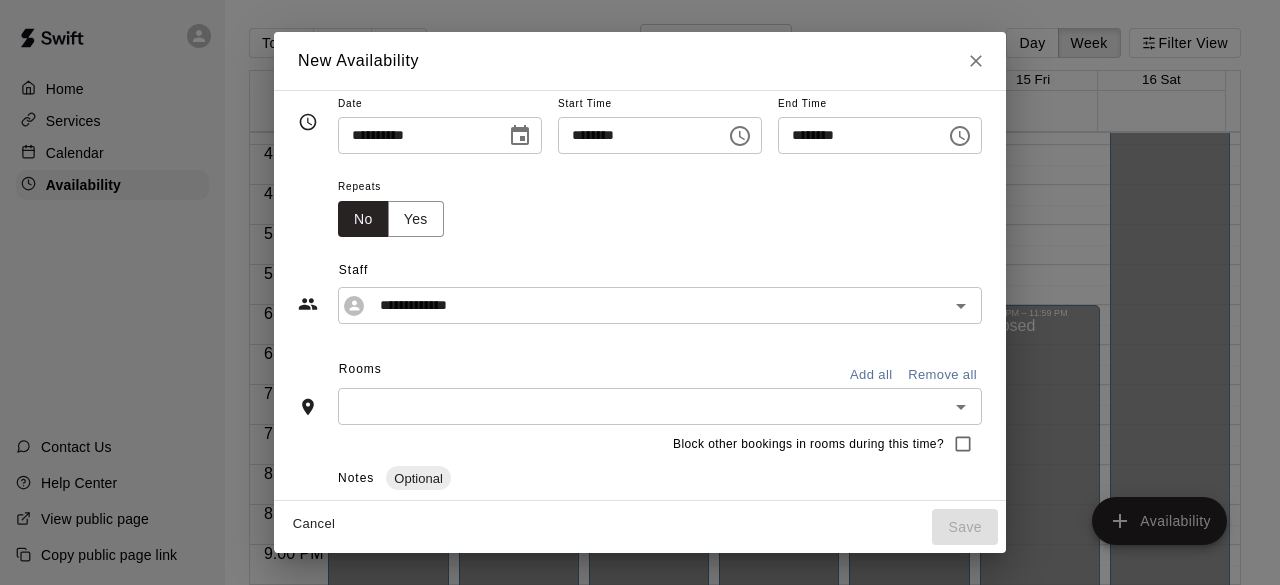 click 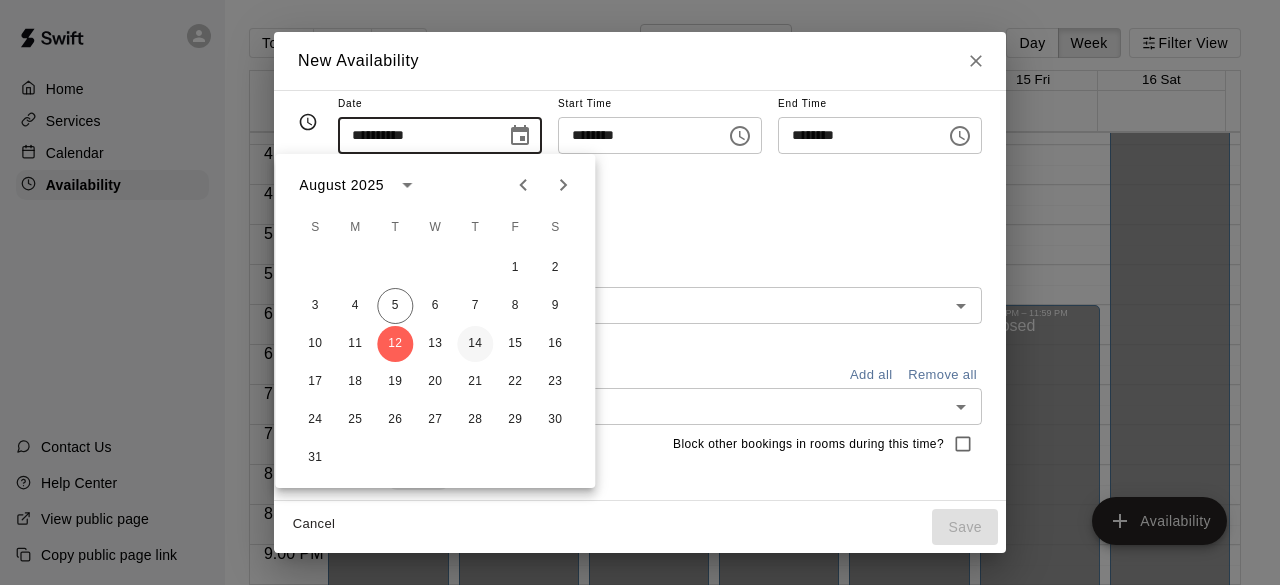 click on "14" at bounding box center [475, 344] 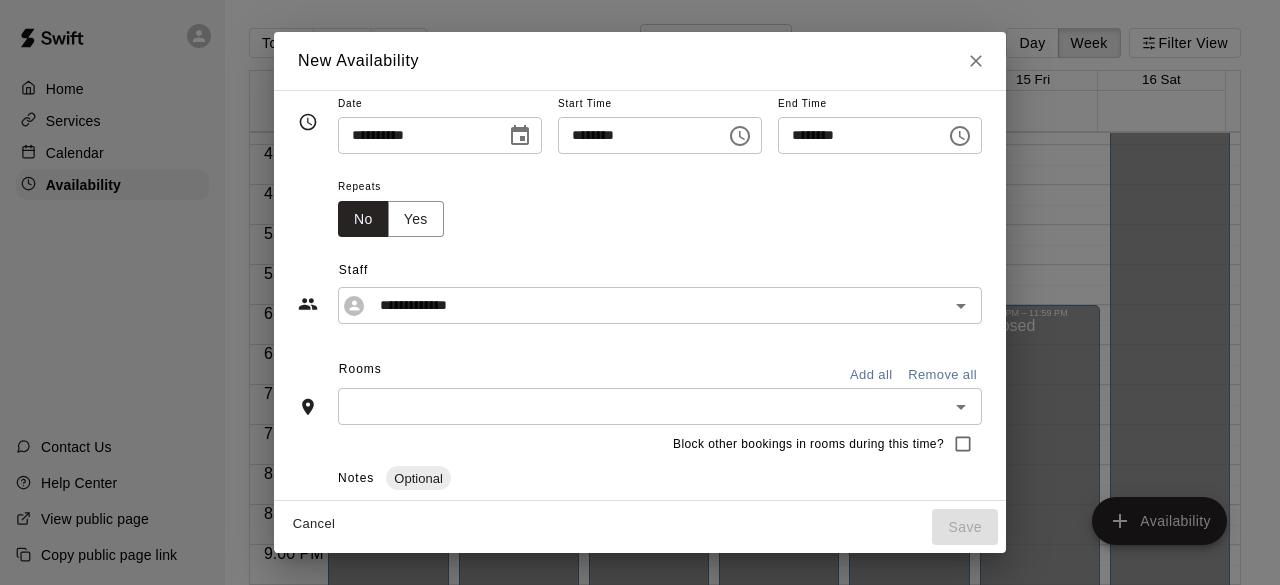 type on "**********" 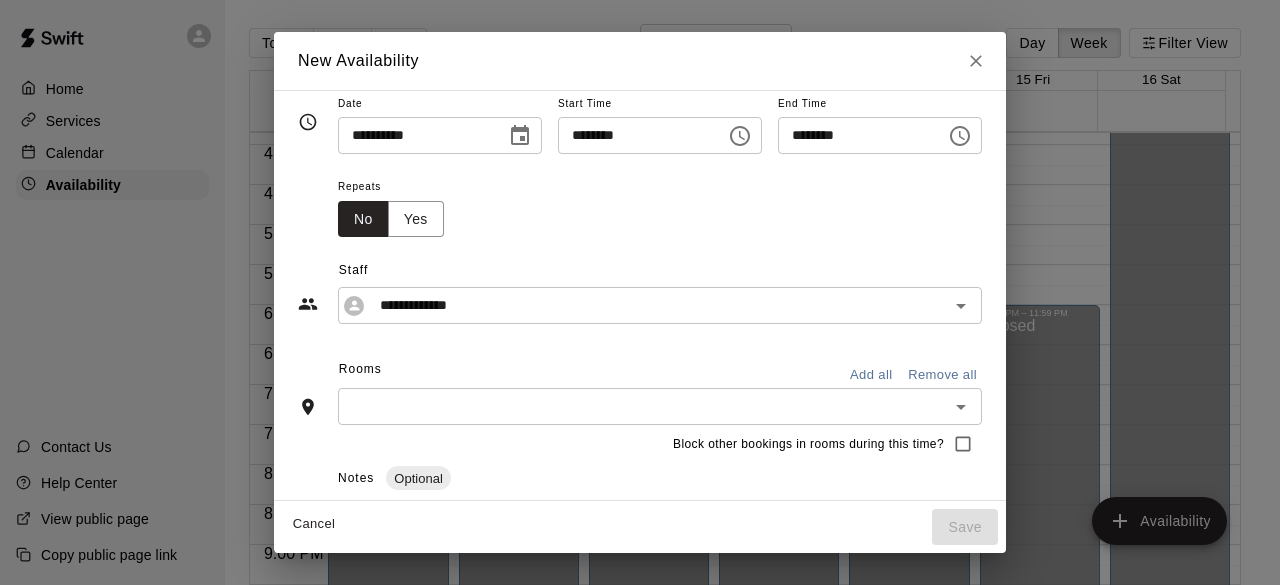 click on "******** ​" at bounding box center (660, 135) 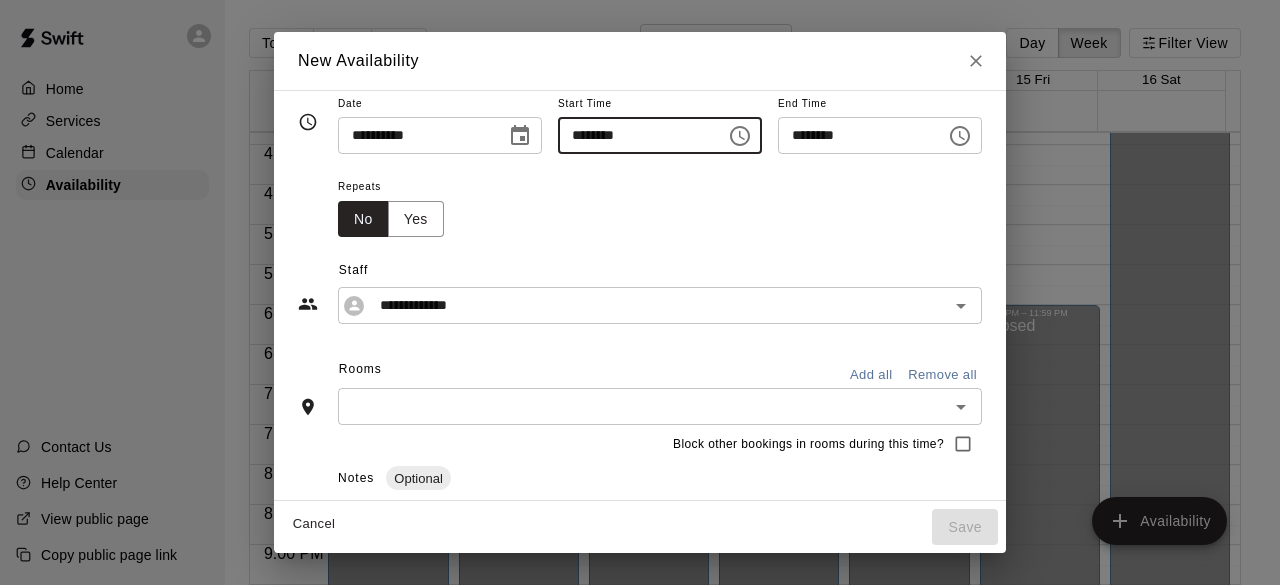 click 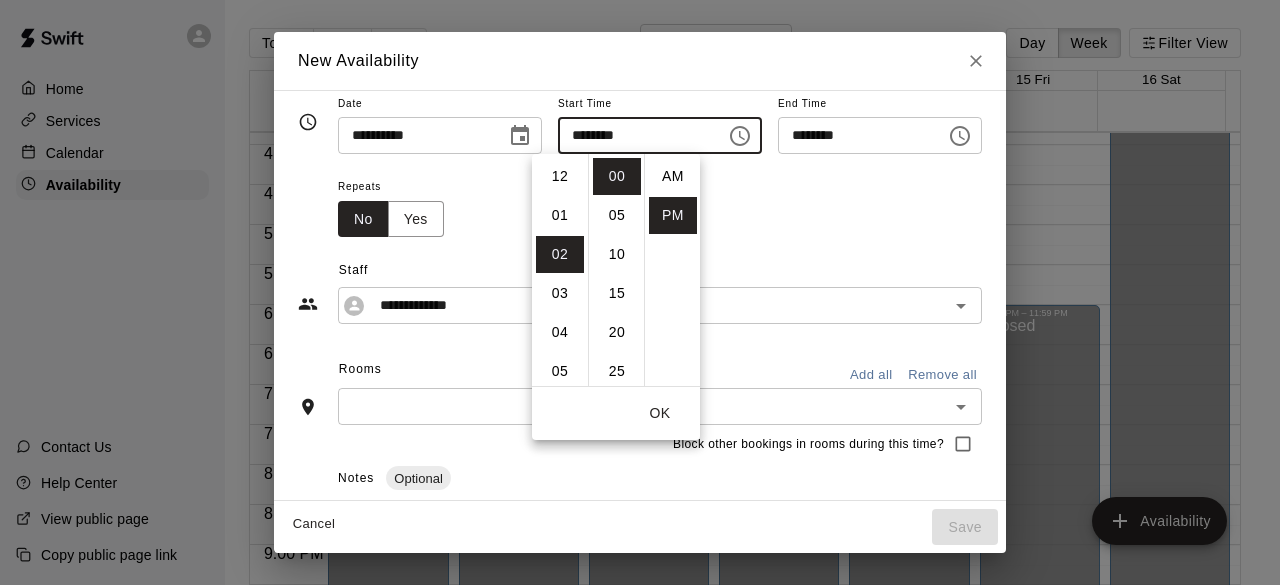 scroll, scrollTop: 78, scrollLeft: 0, axis: vertical 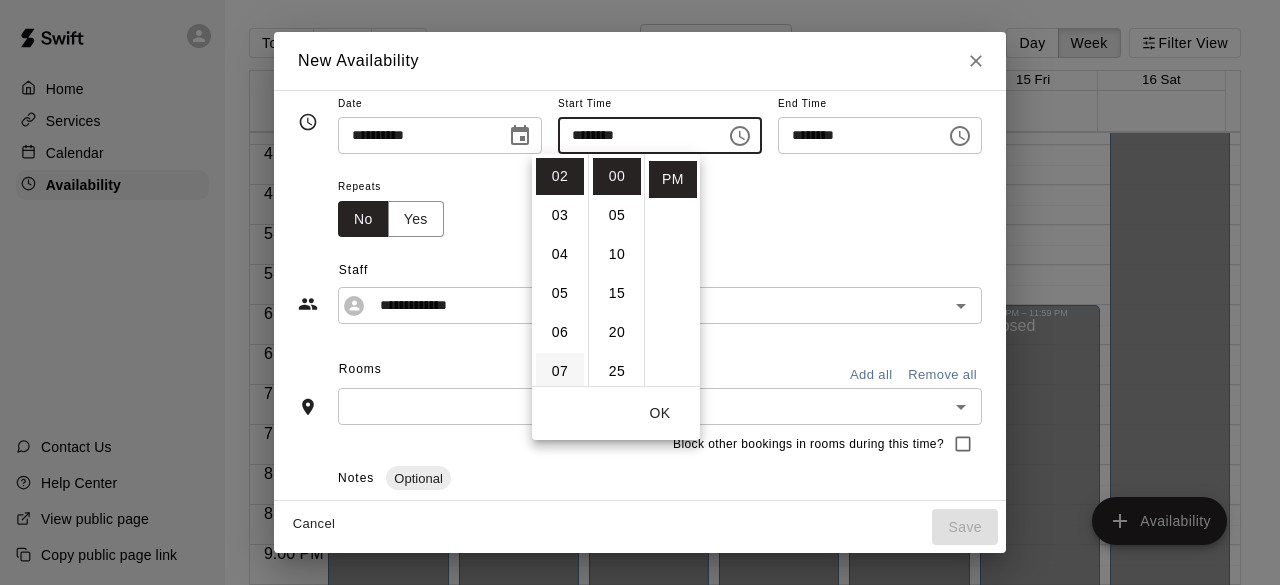 click on "07" at bounding box center [560, 371] 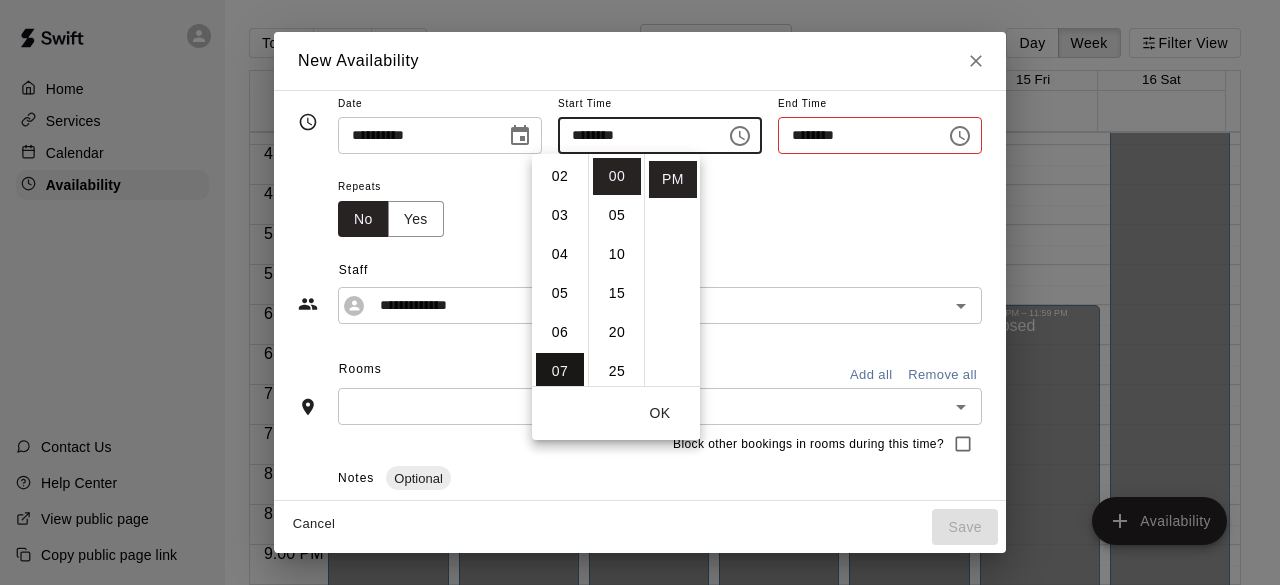 type on "********" 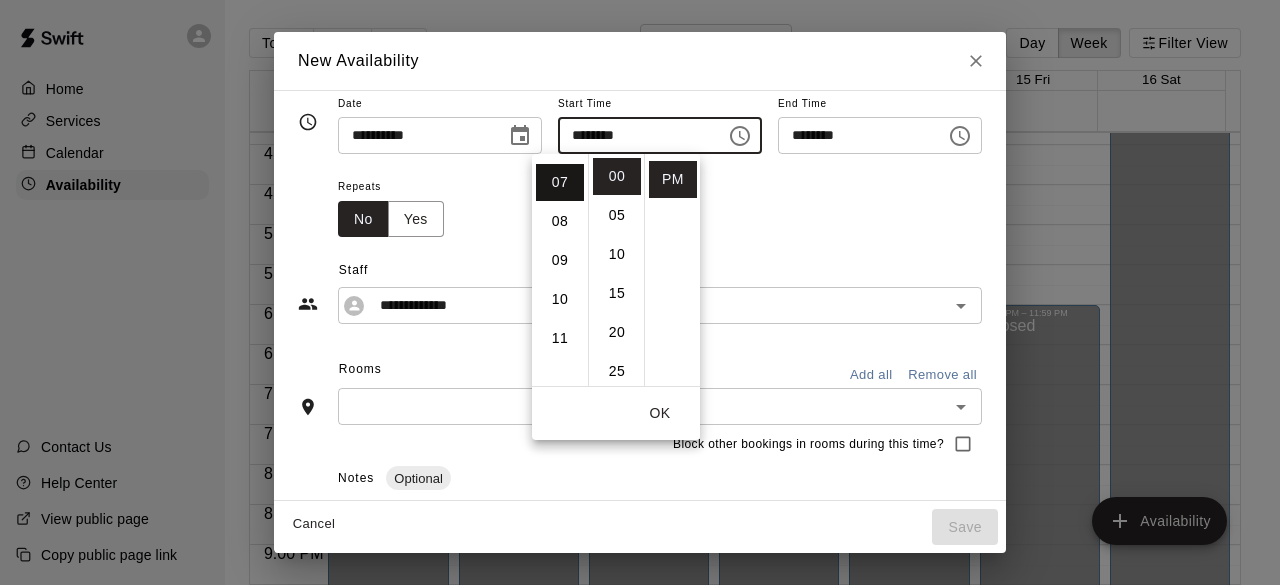 scroll, scrollTop: 273, scrollLeft: 0, axis: vertical 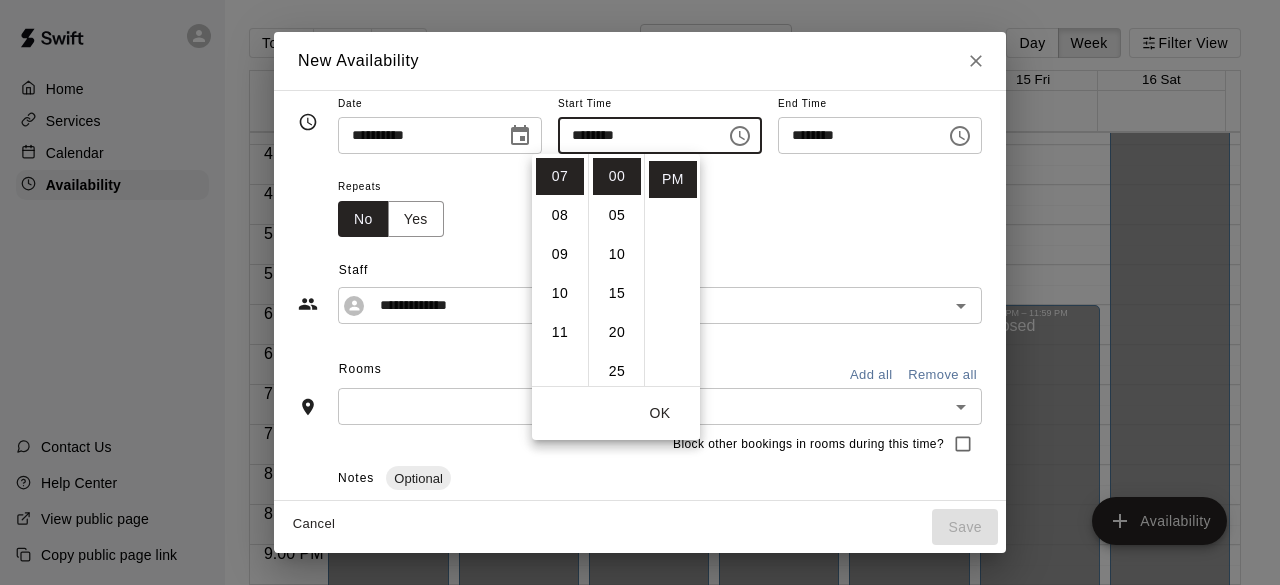 click on "OK" at bounding box center [660, 413] 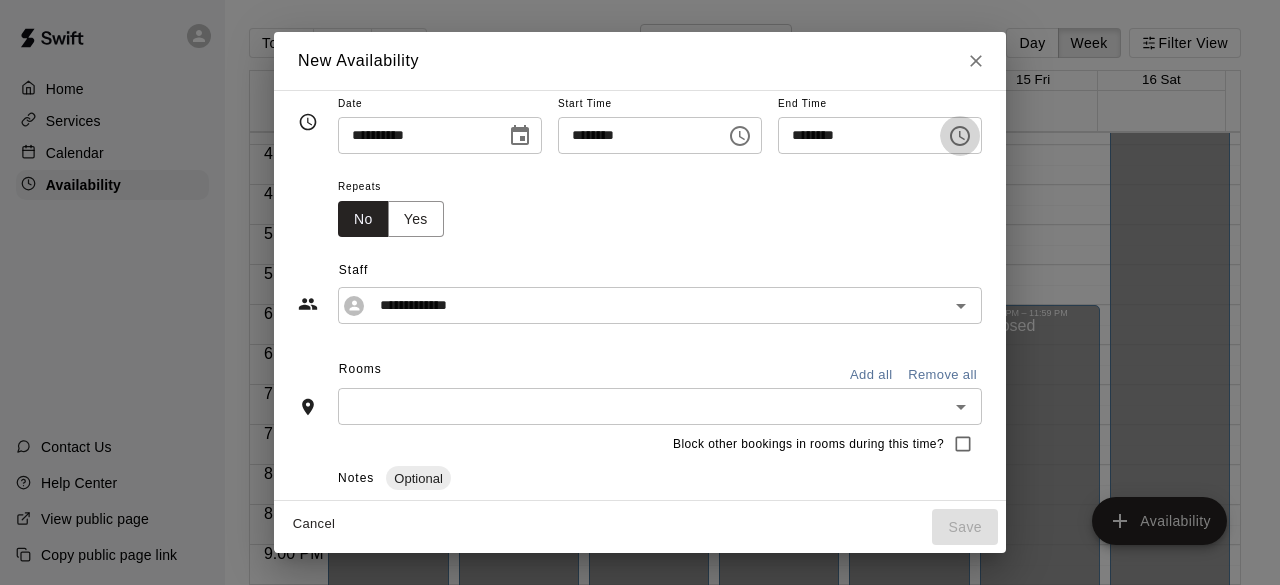 click 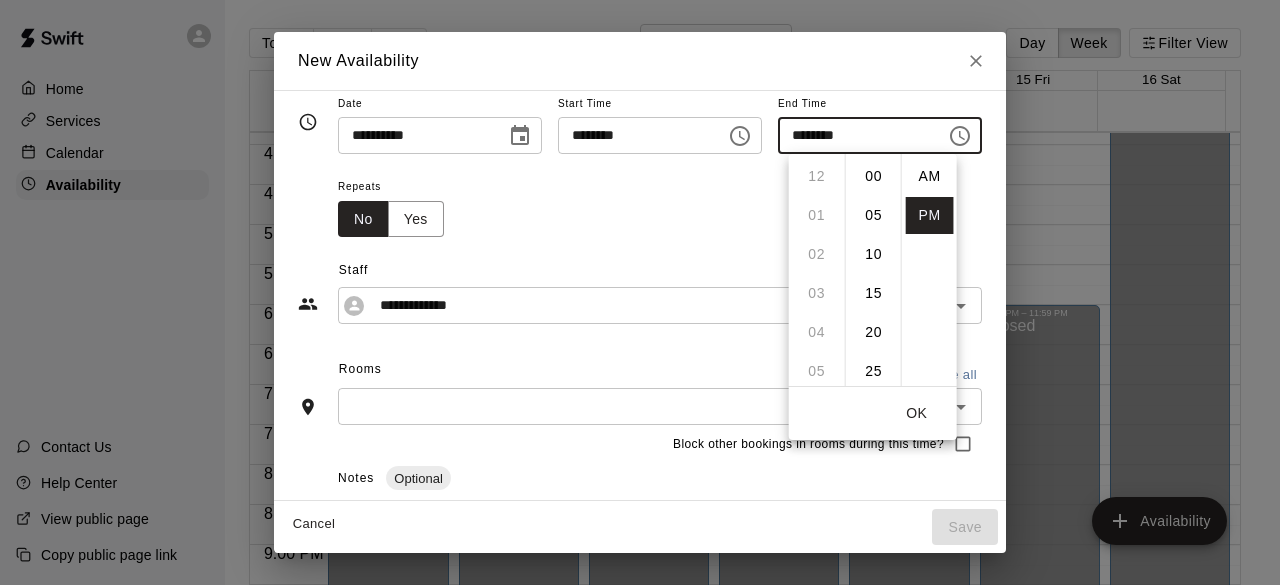 scroll, scrollTop: 273, scrollLeft: 0, axis: vertical 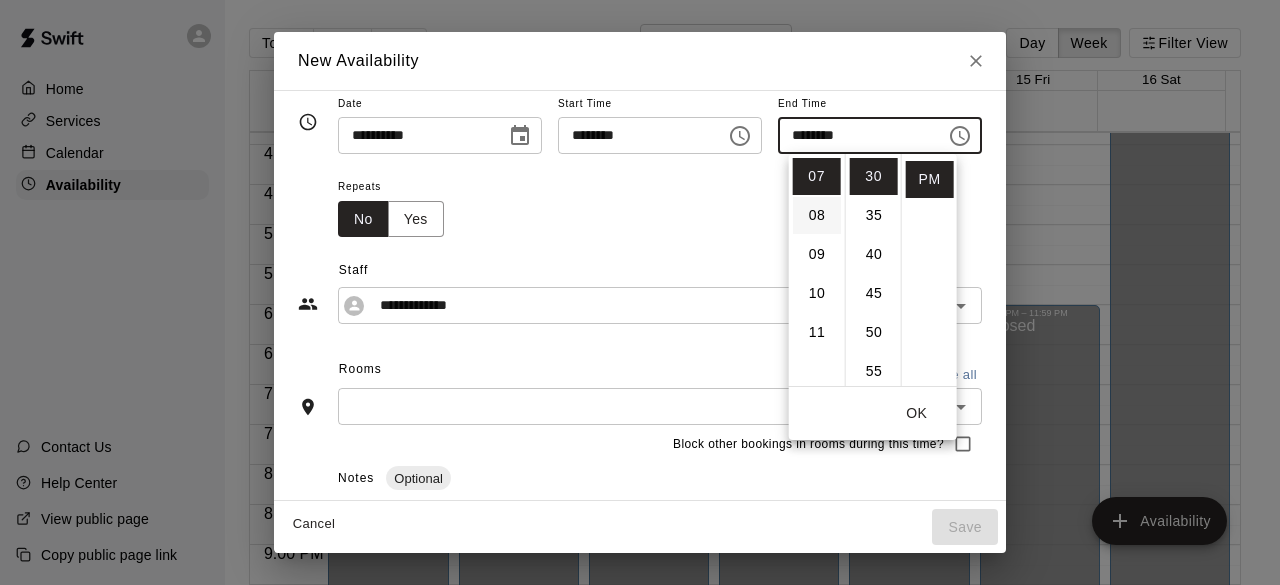 click on "08" at bounding box center (817, 215) 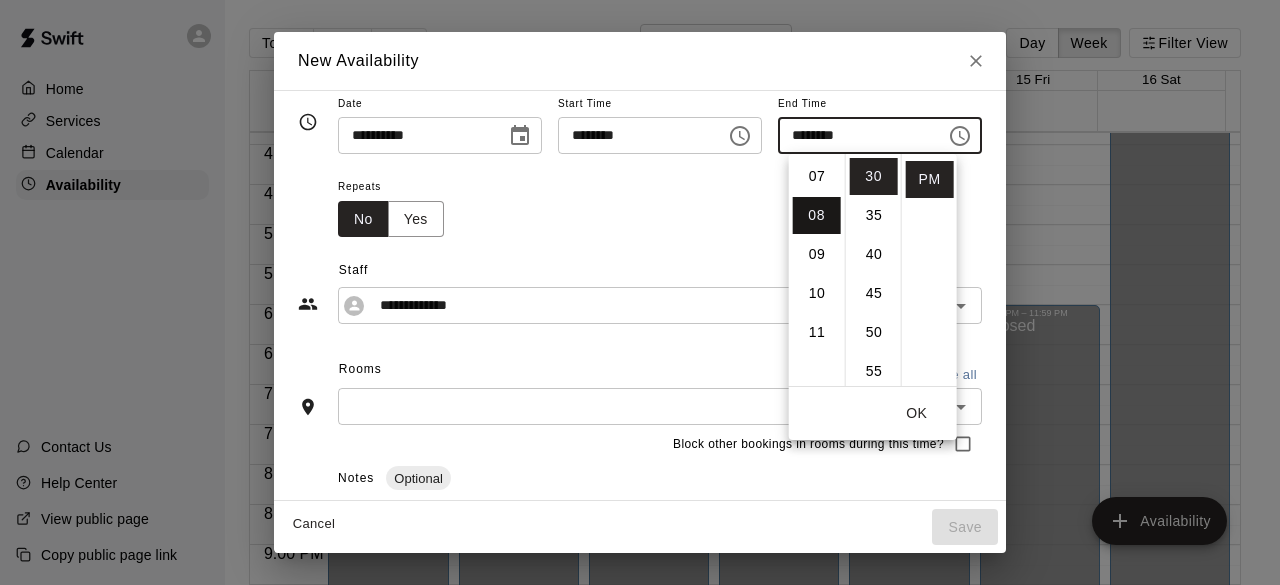 scroll, scrollTop: 312, scrollLeft: 0, axis: vertical 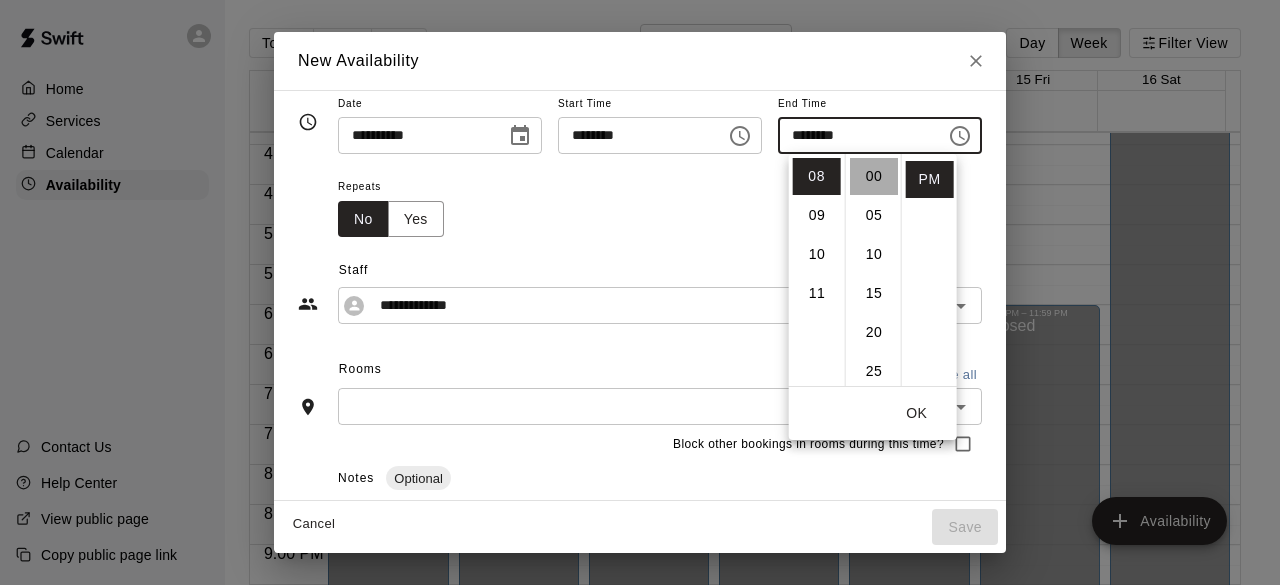 click on "00" at bounding box center (874, 176) 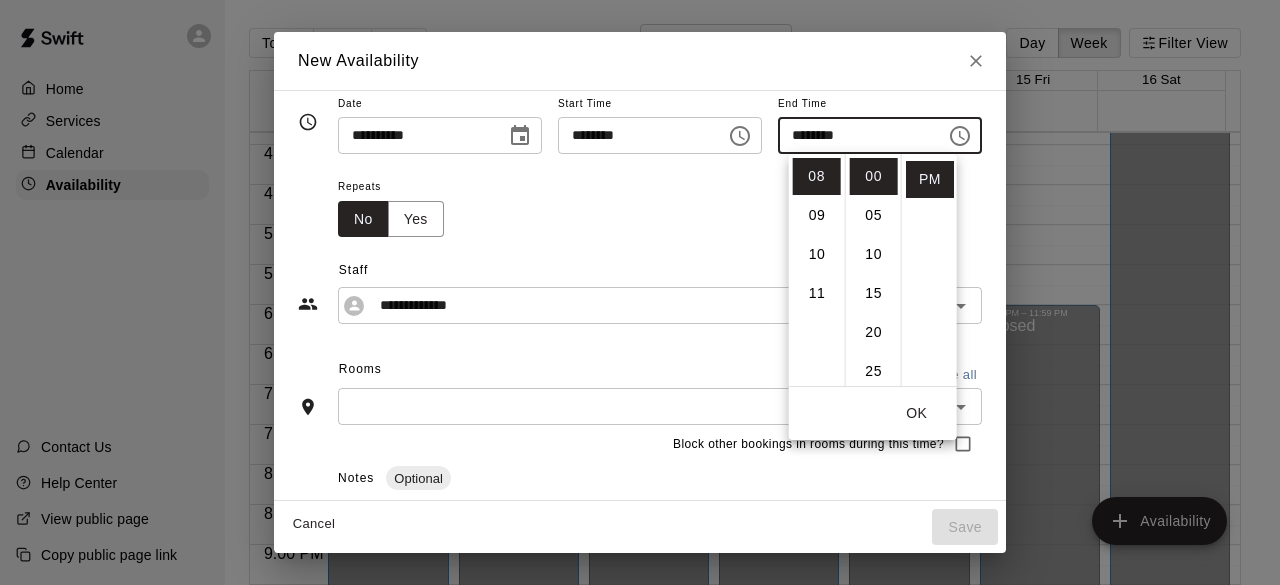 click on "OK" at bounding box center [917, 413] 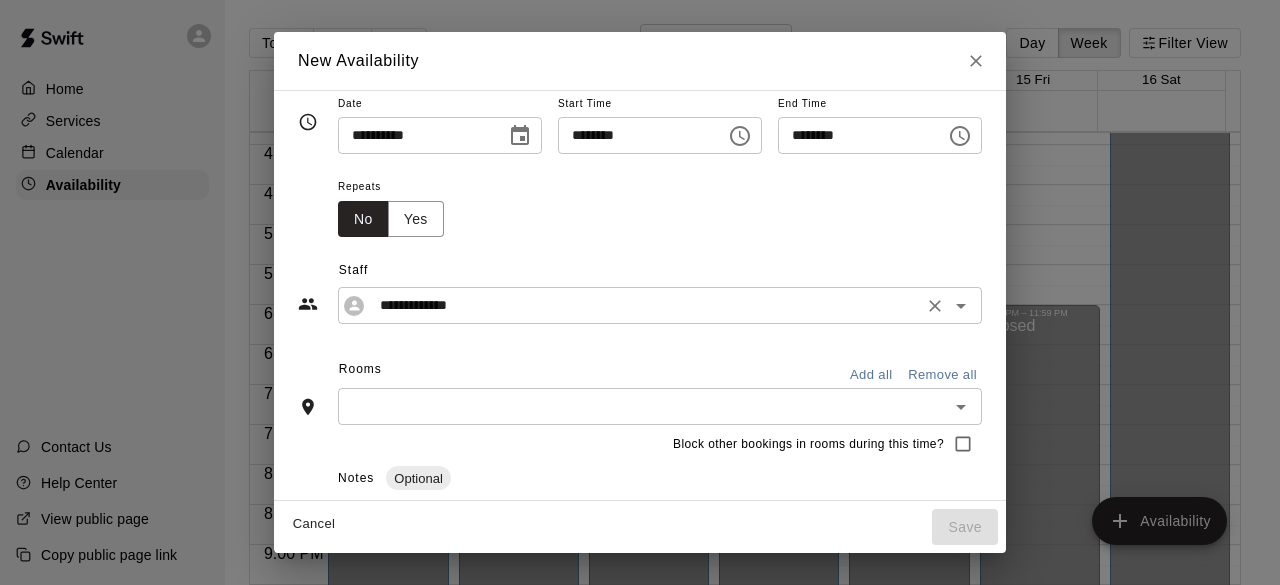 click 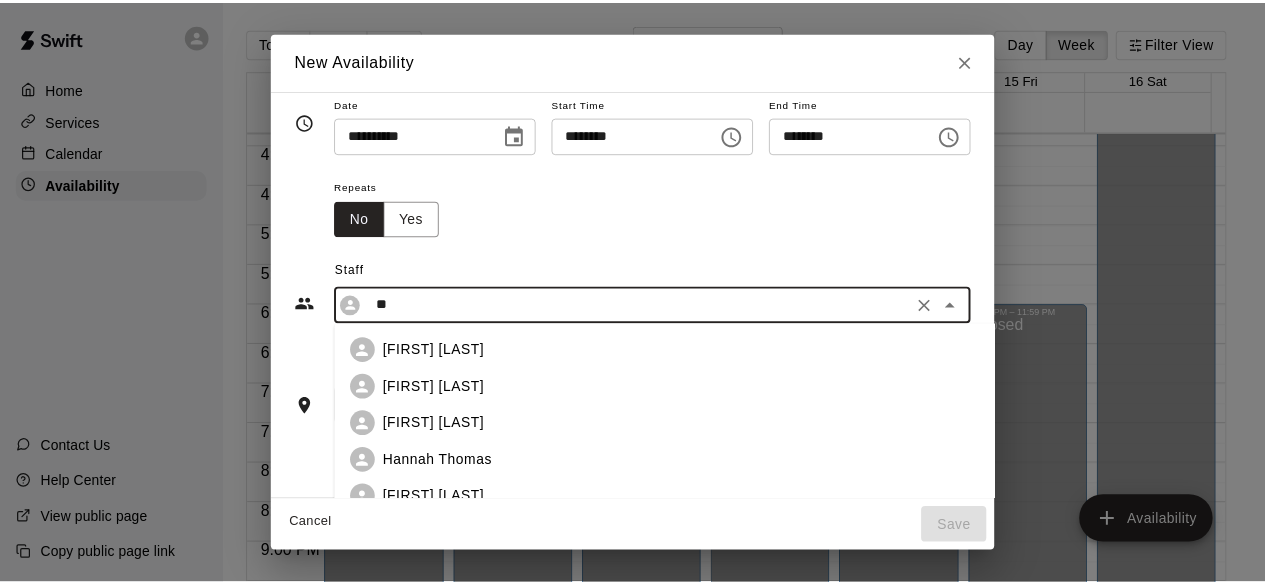 scroll, scrollTop: 0, scrollLeft: 0, axis: both 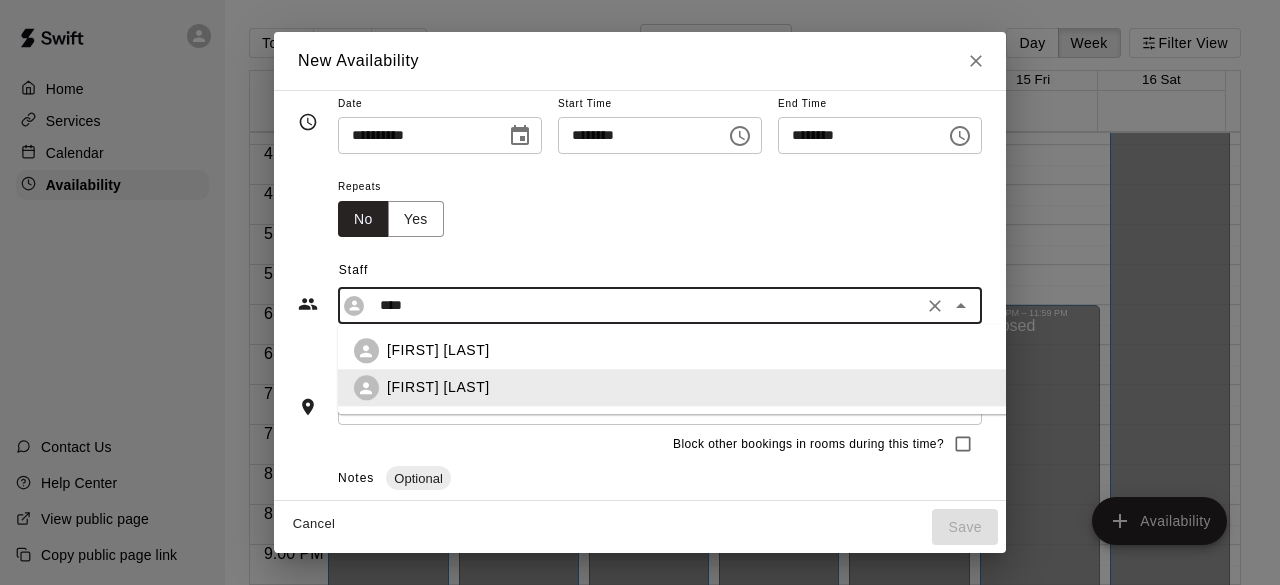 click 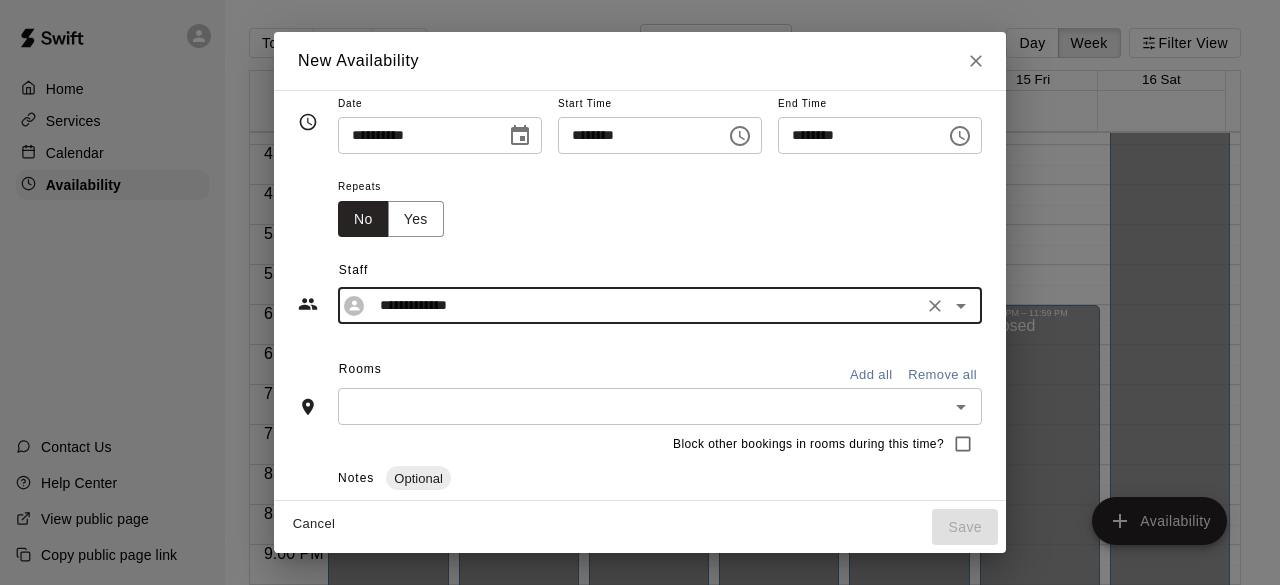 type on "**********" 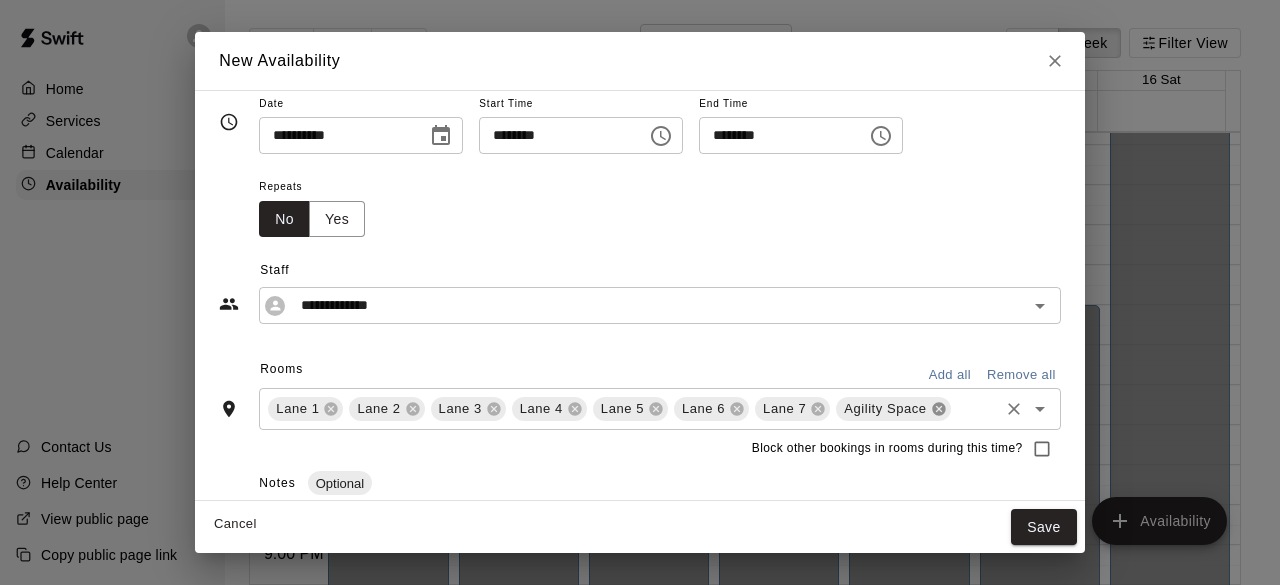click 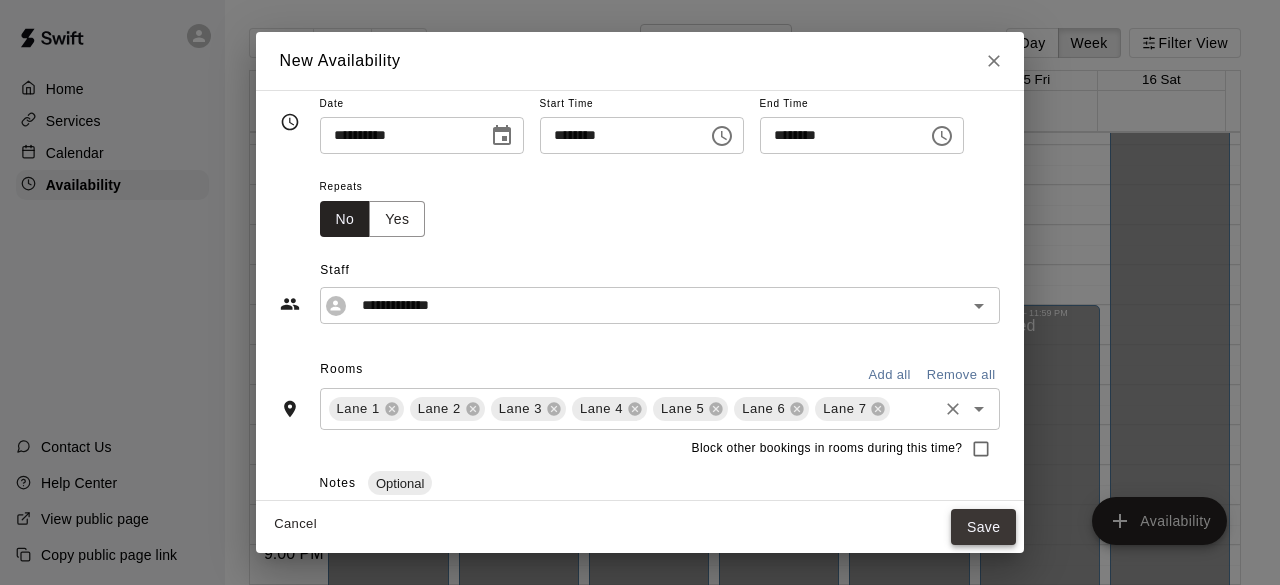 click on "Save" at bounding box center (984, 527) 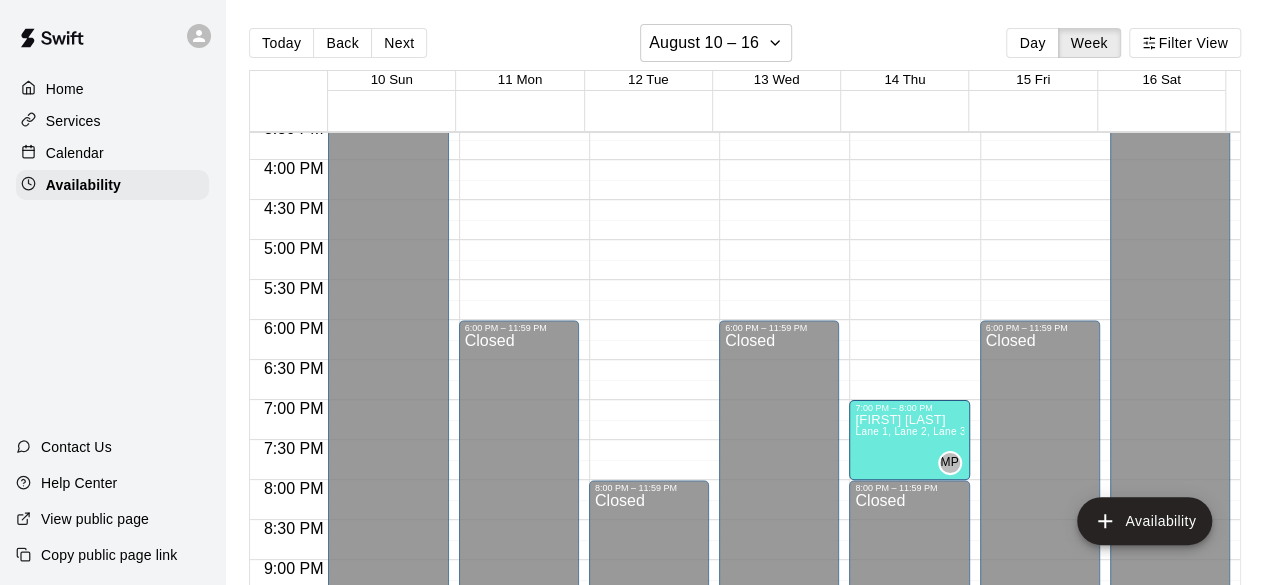 scroll, scrollTop: 1256, scrollLeft: 0, axis: vertical 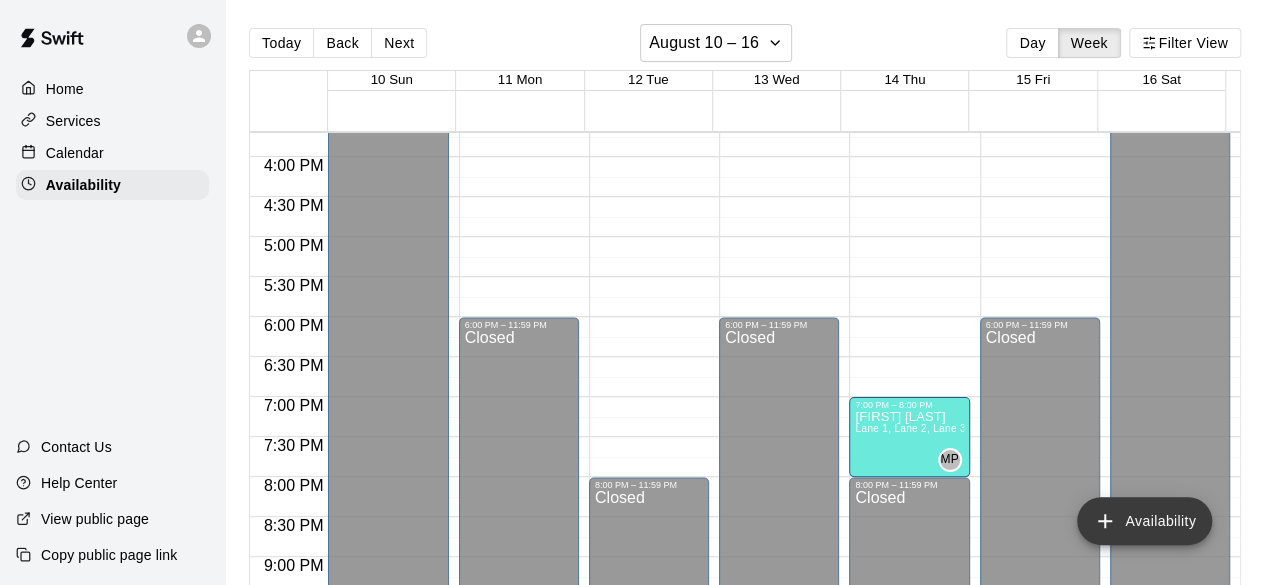 click on "Availability" at bounding box center [1144, 521] 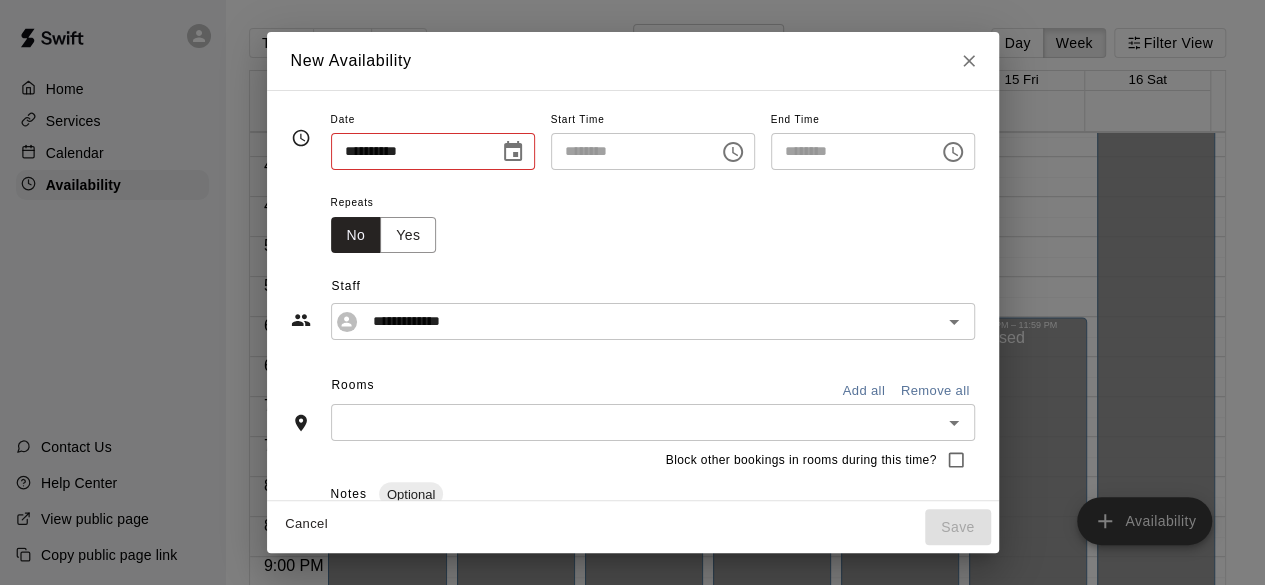 type on "**********" 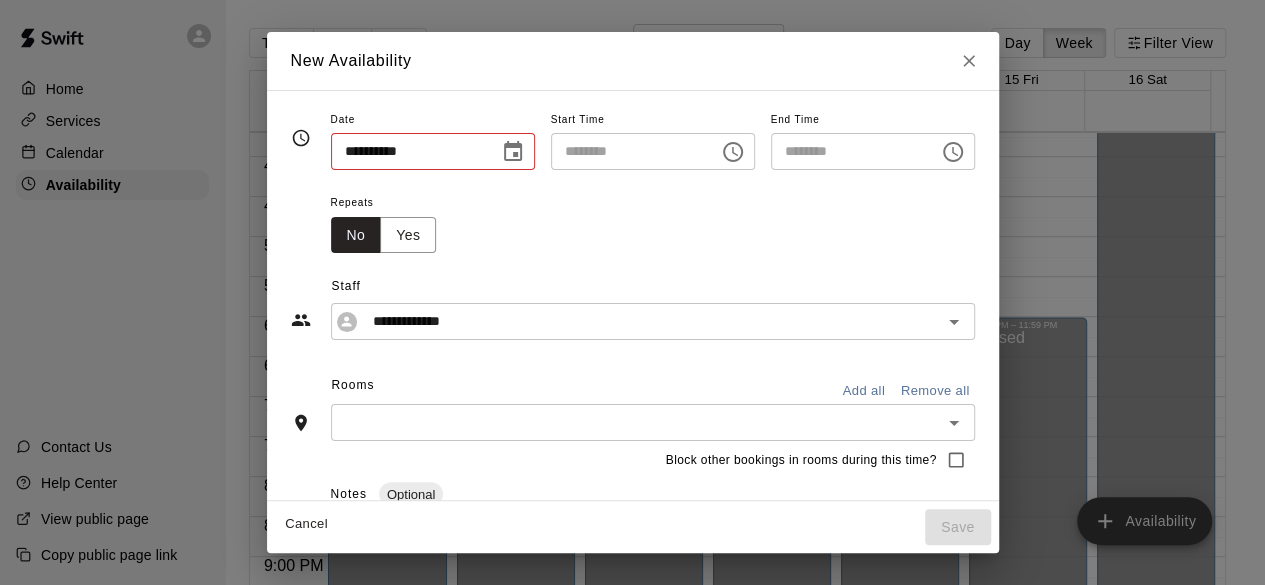 type on "********" 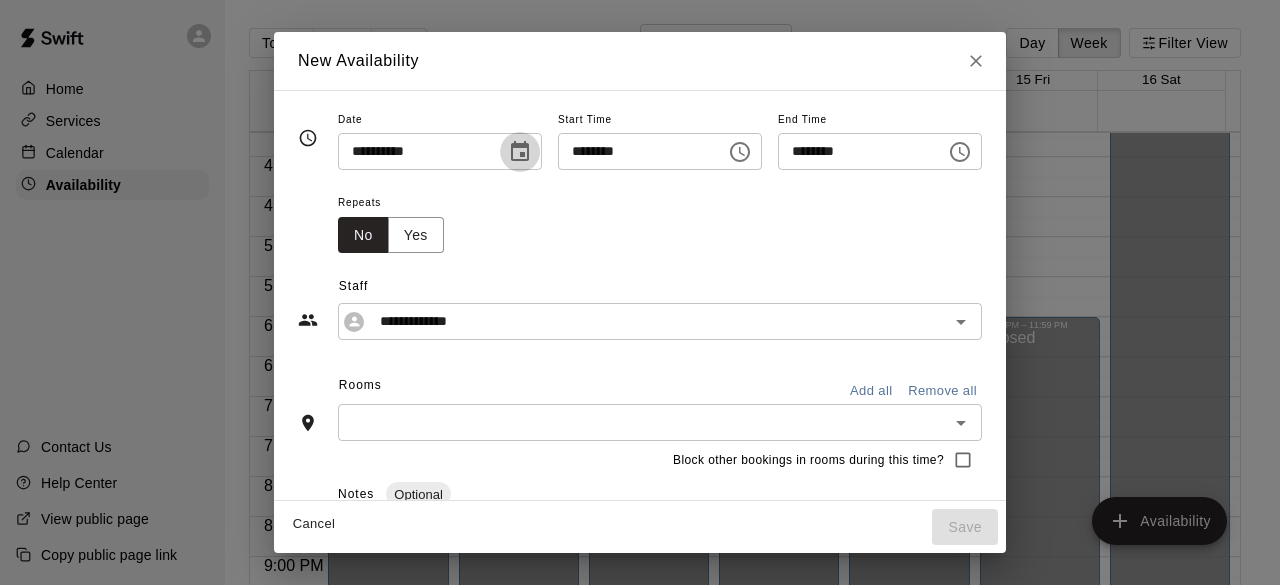 click 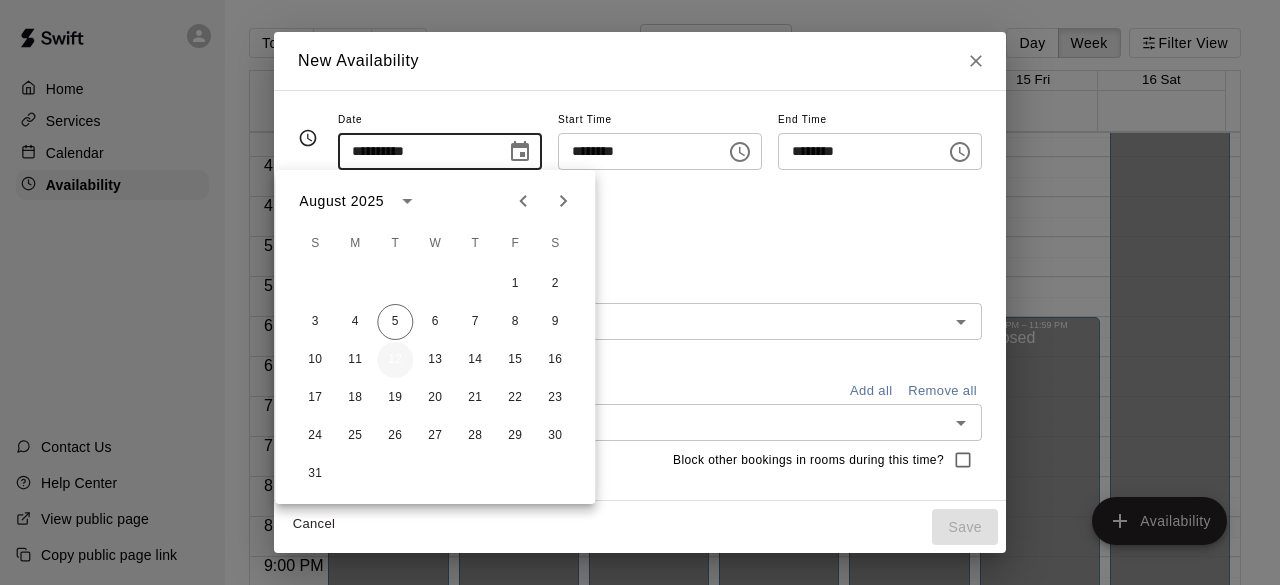 click on "12" at bounding box center (395, 360) 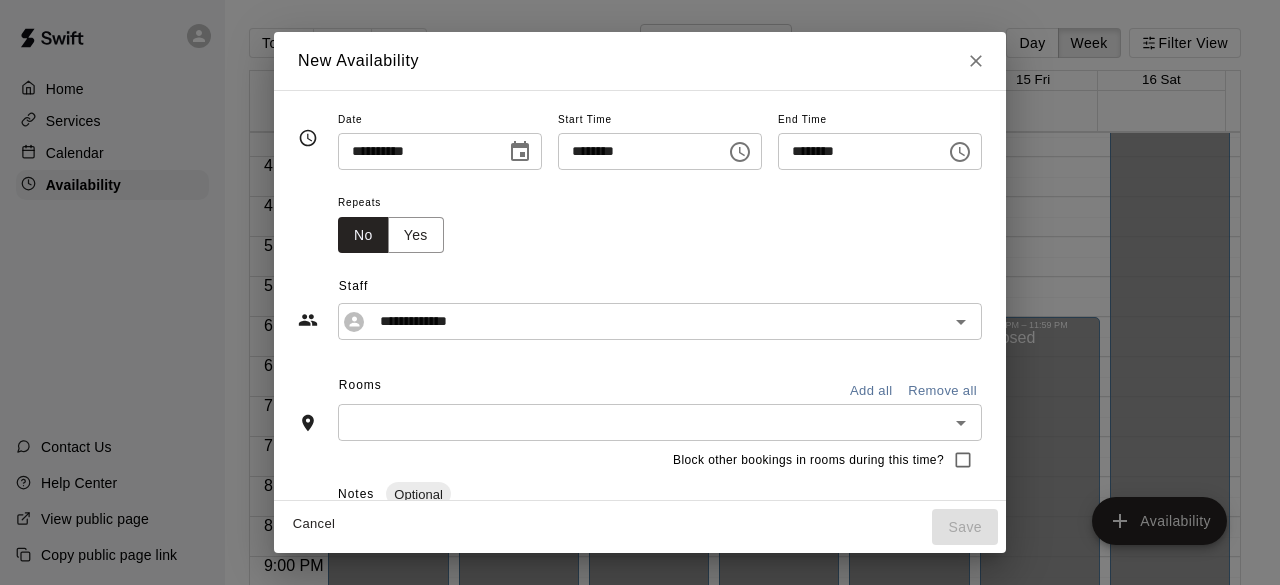 click at bounding box center (976, 61) 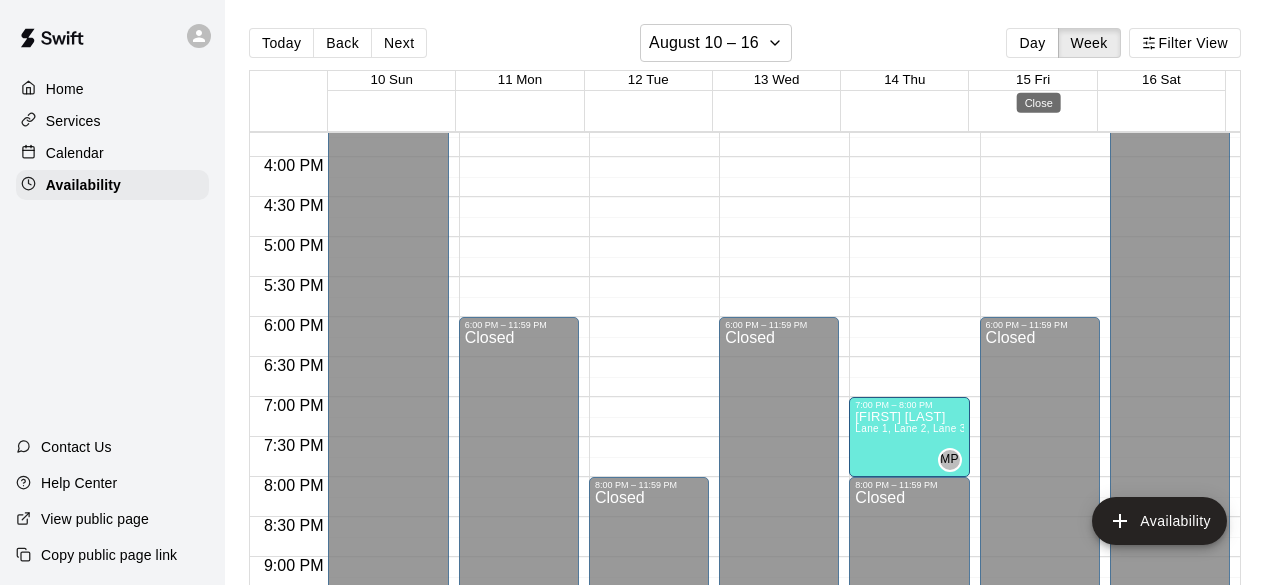 type on "**********" 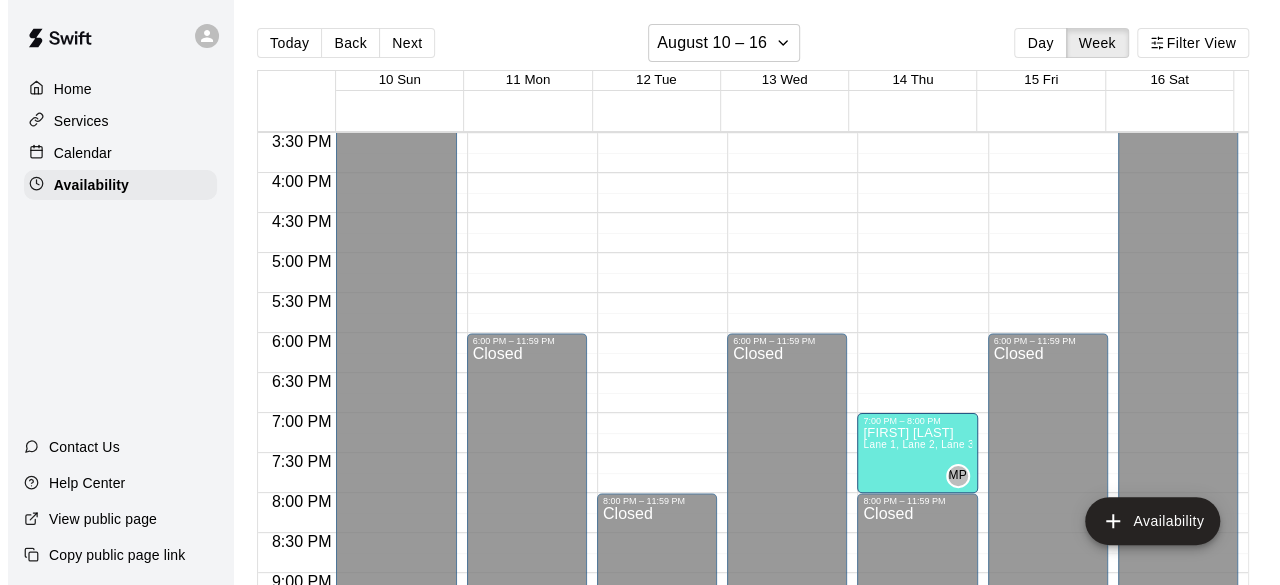 scroll, scrollTop: 1280, scrollLeft: 0, axis: vertical 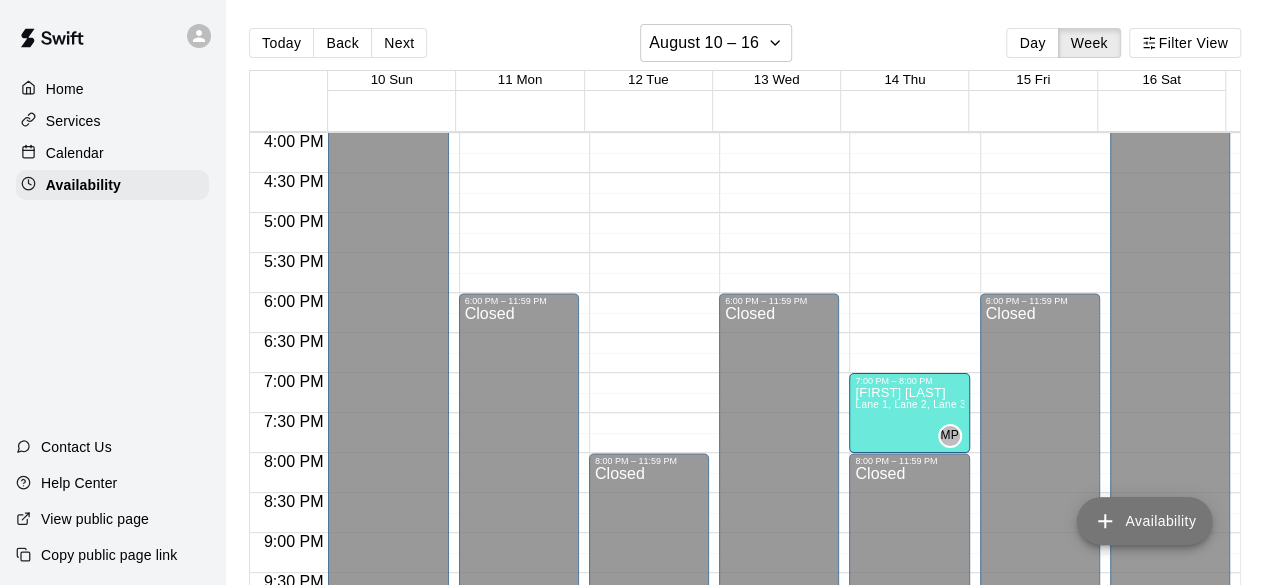 click on "Availability" at bounding box center [1144, 521] 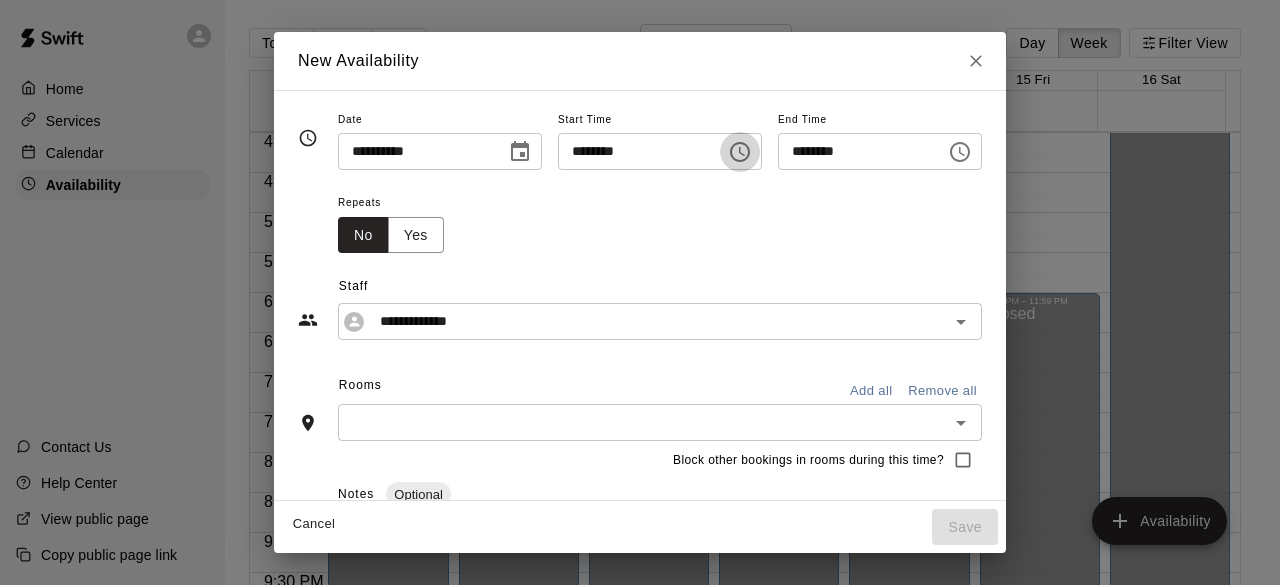 click 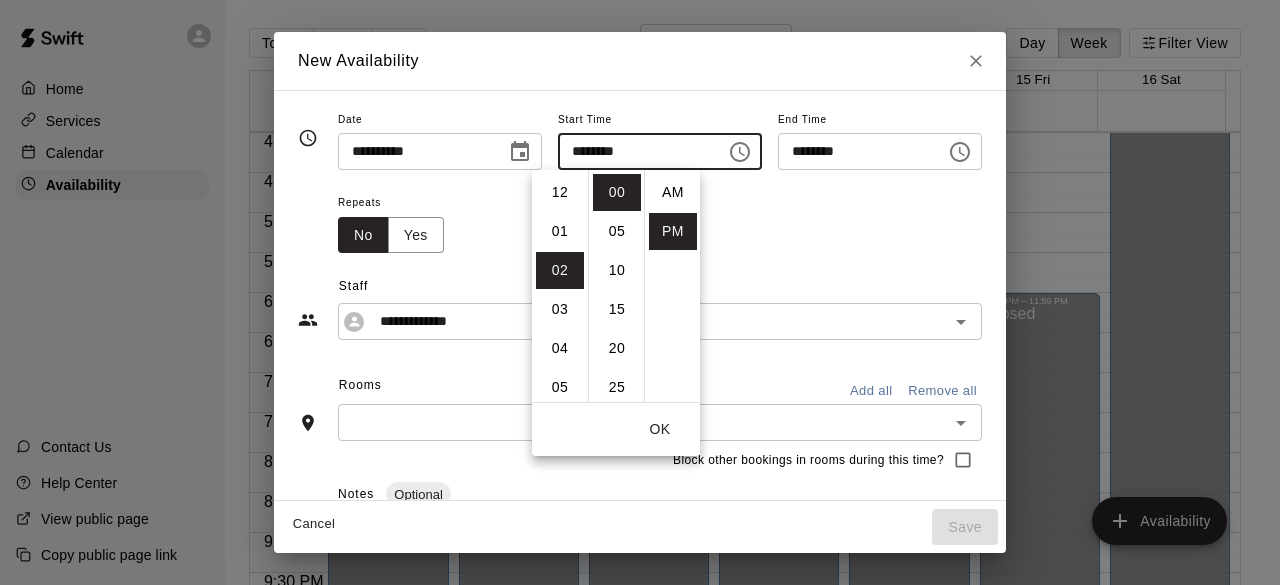 scroll, scrollTop: 78, scrollLeft: 0, axis: vertical 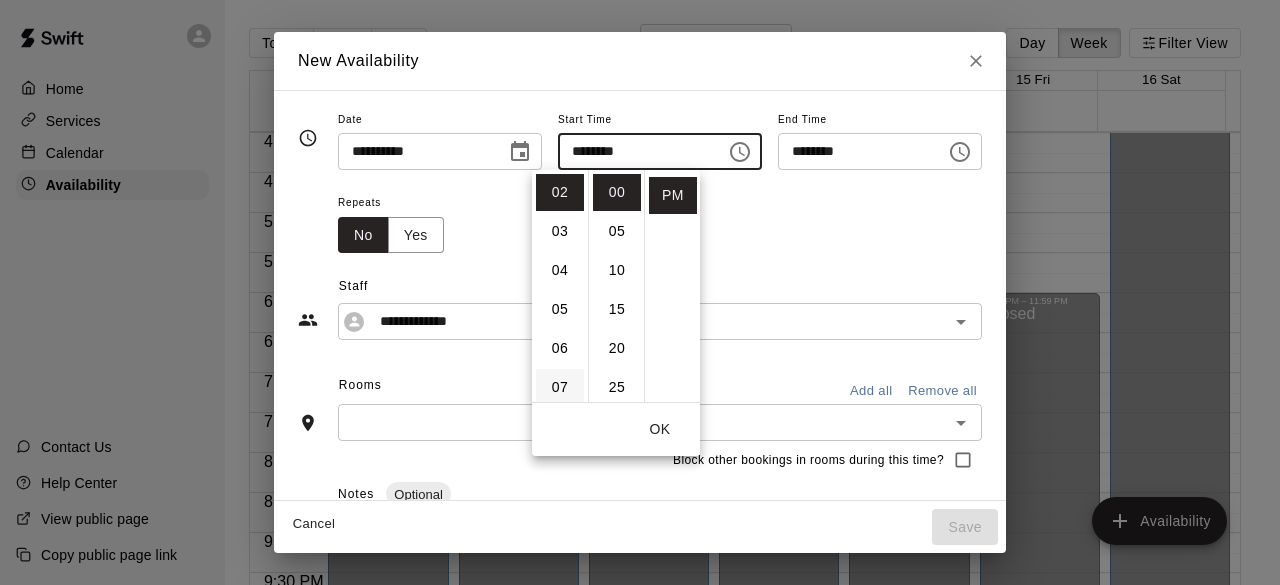 click on "07" at bounding box center (560, 387) 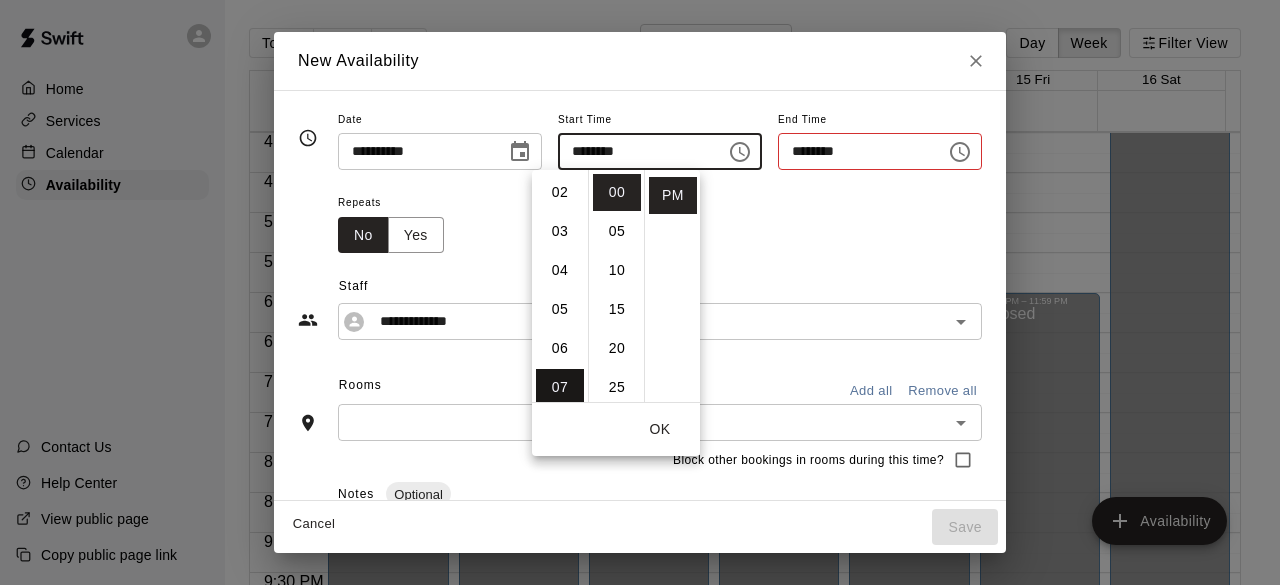 type on "********" 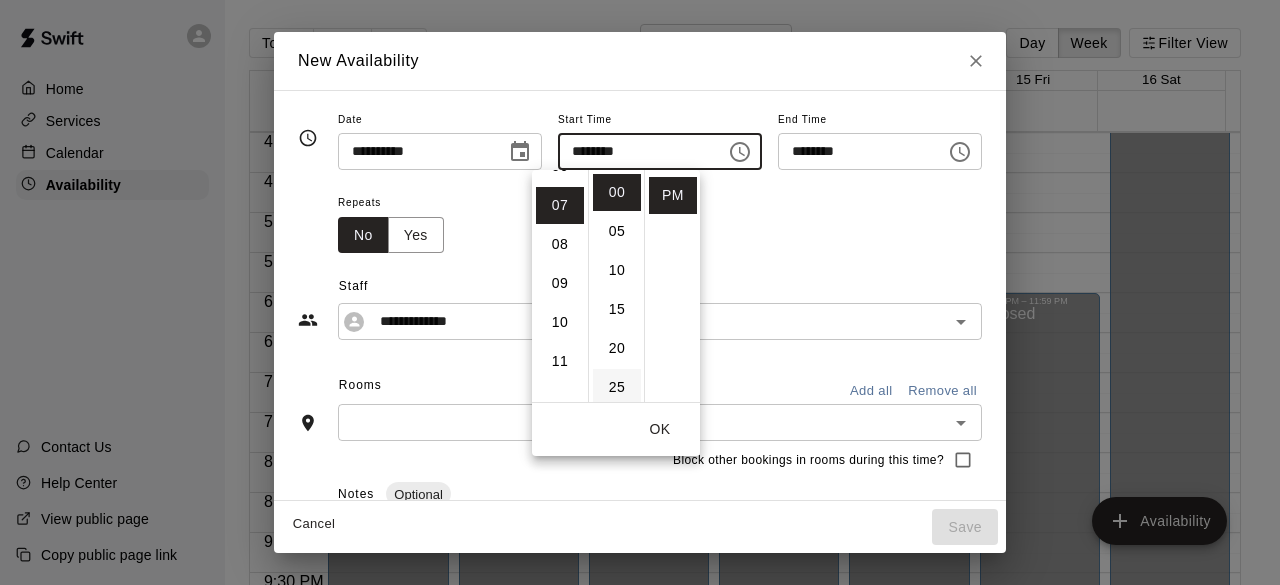 scroll, scrollTop: 273, scrollLeft: 0, axis: vertical 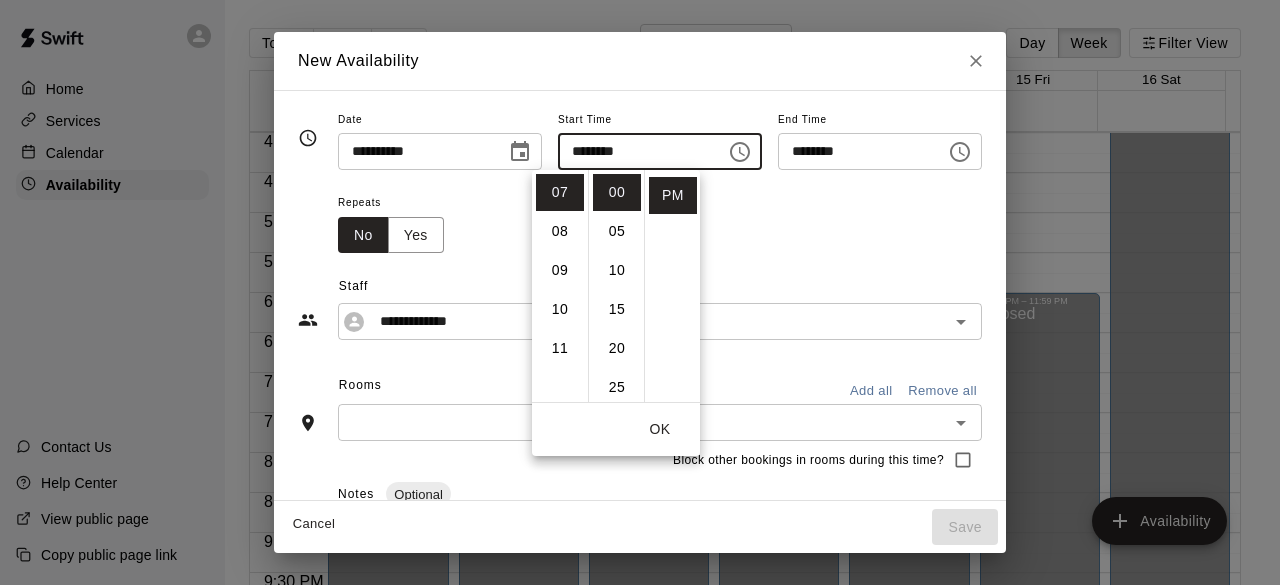 click on "OK" at bounding box center [660, 429] 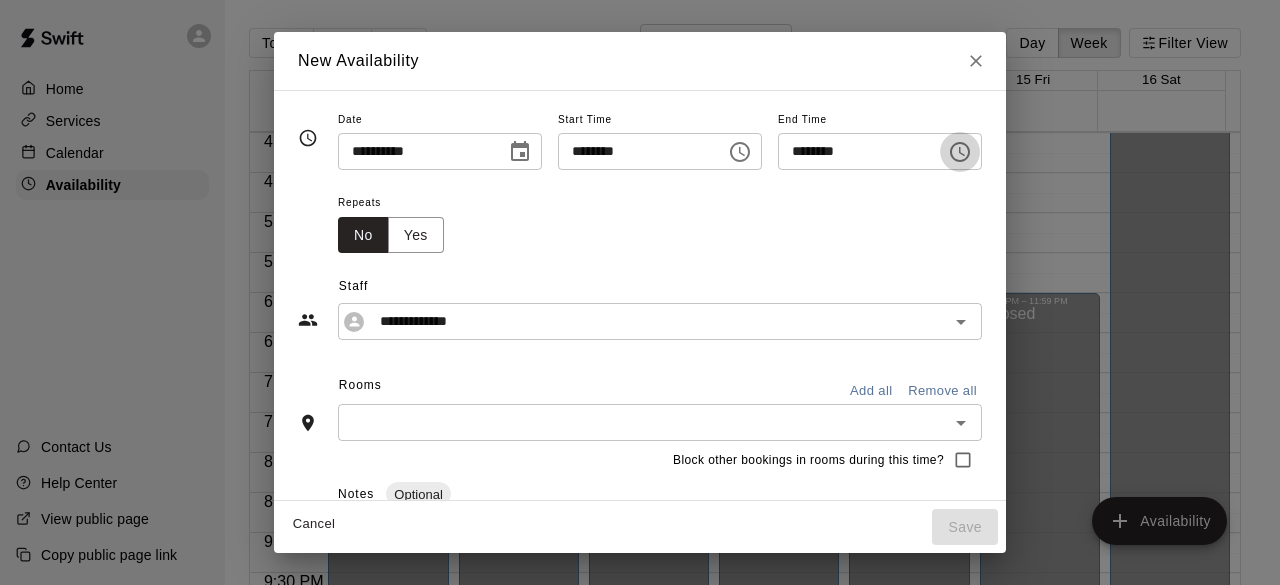 click 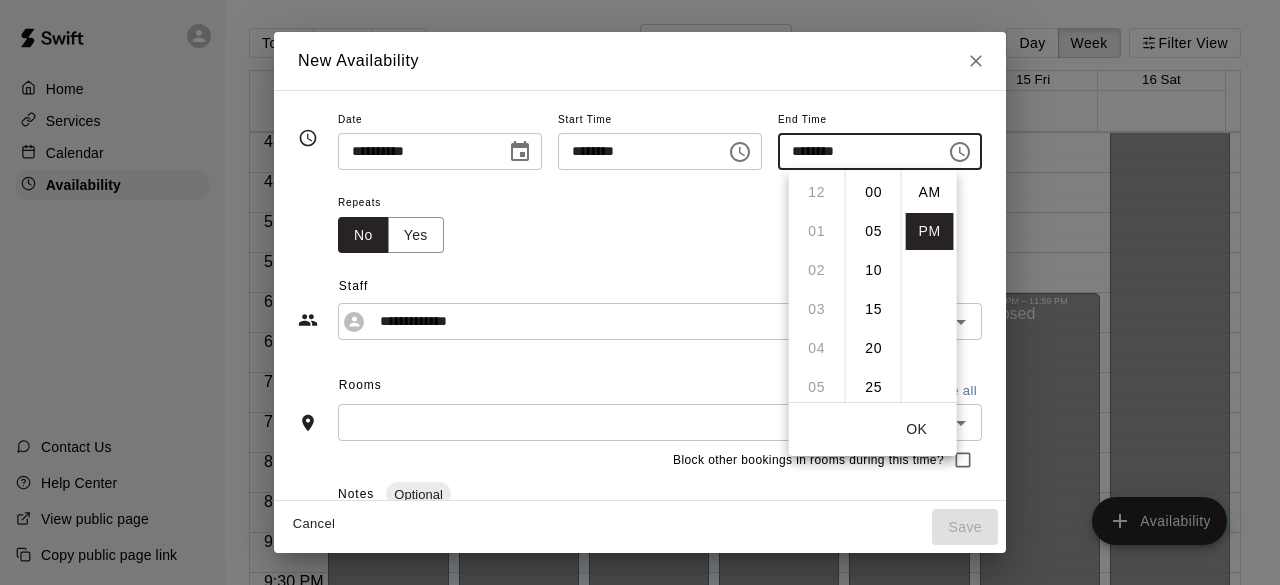 scroll, scrollTop: 273, scrollLeft: 0, axis: vertical 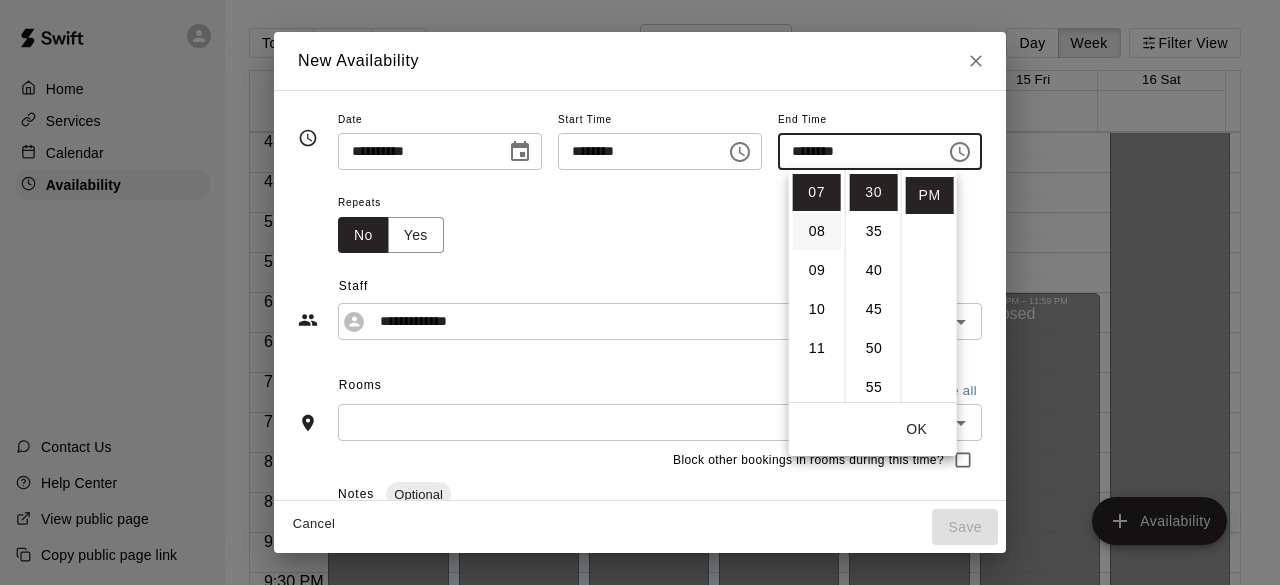 click on "08" at bounding box center (817, 231) 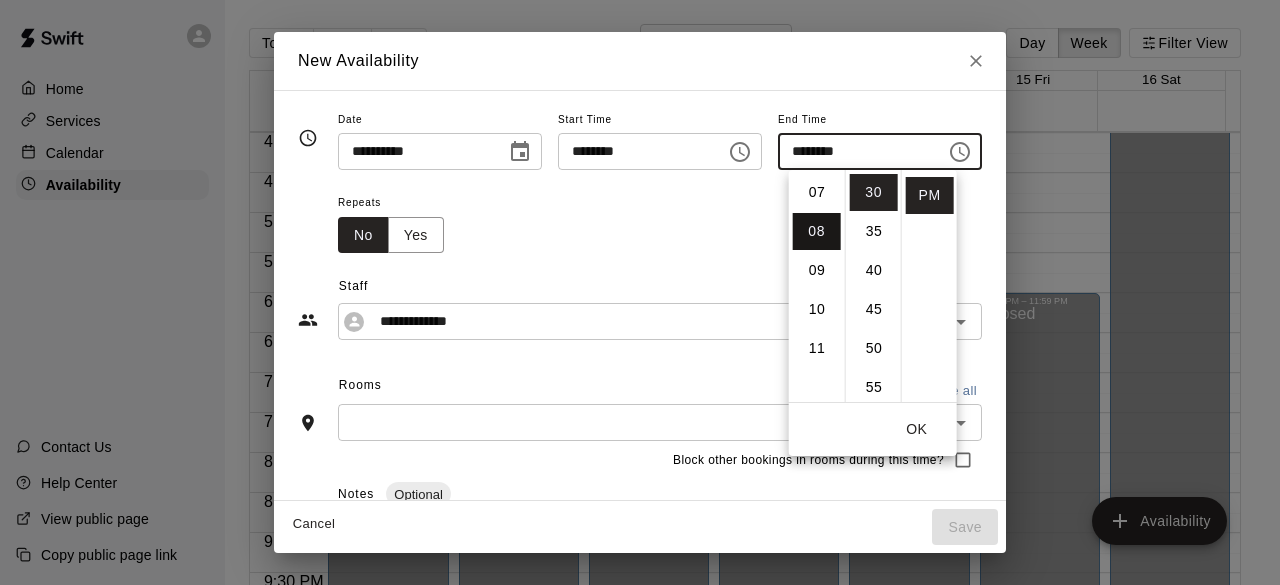 scroll, scrollTop: 312, scrollLeft: 0, axis: vertical 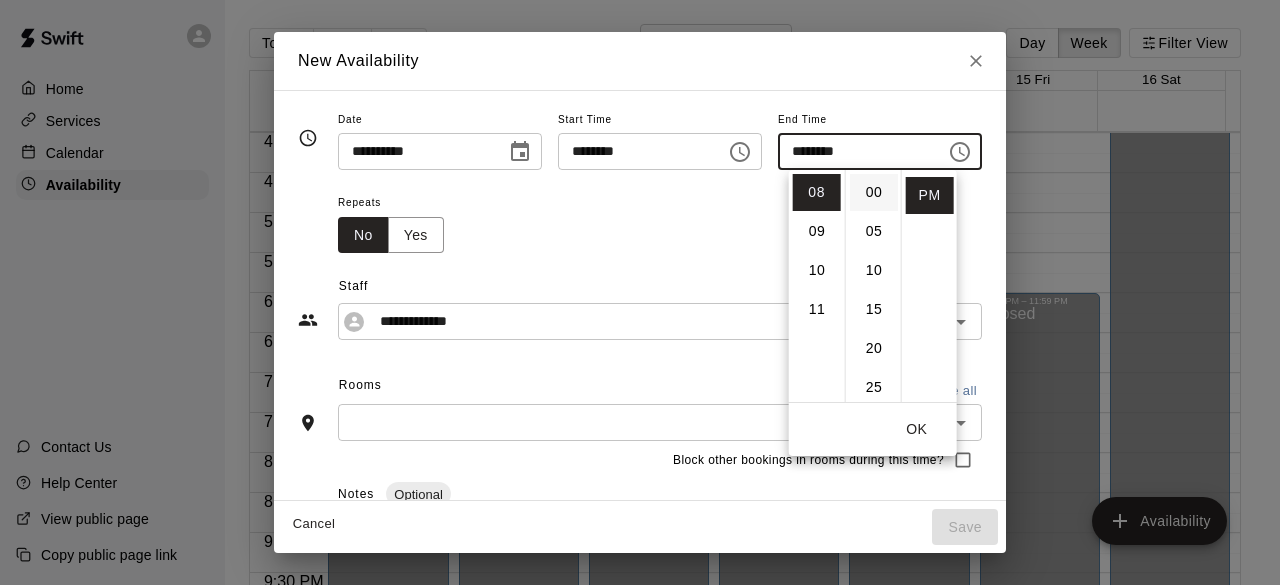 click on "00" at bounding box center (874, 192) 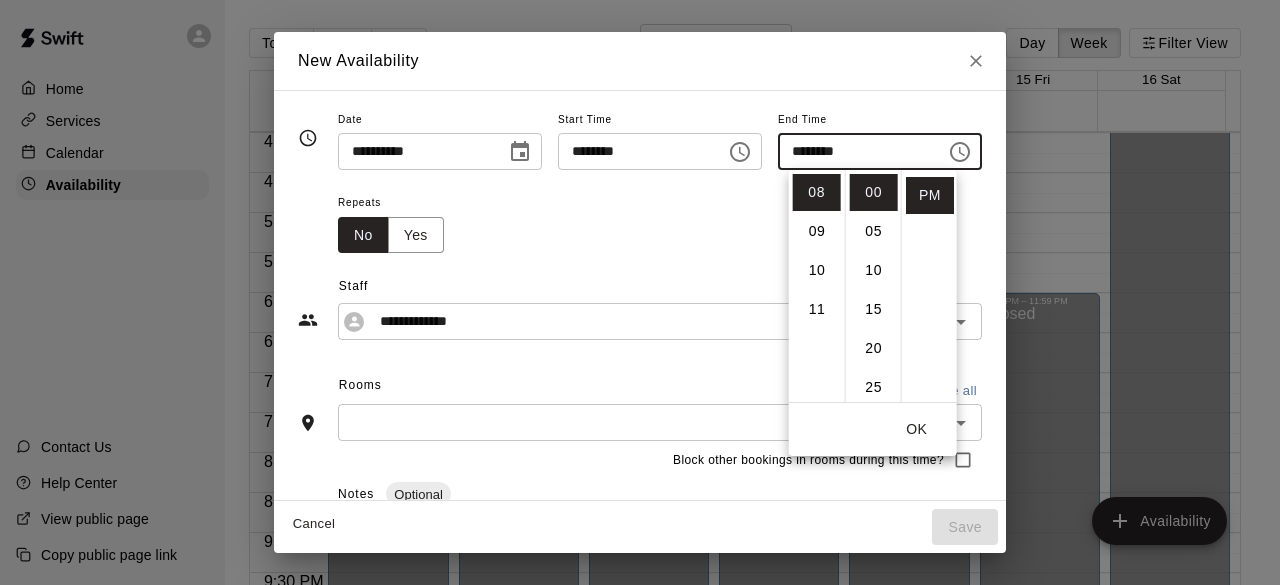 click on "Repeats No Yes" at bounding box center [660, 221] 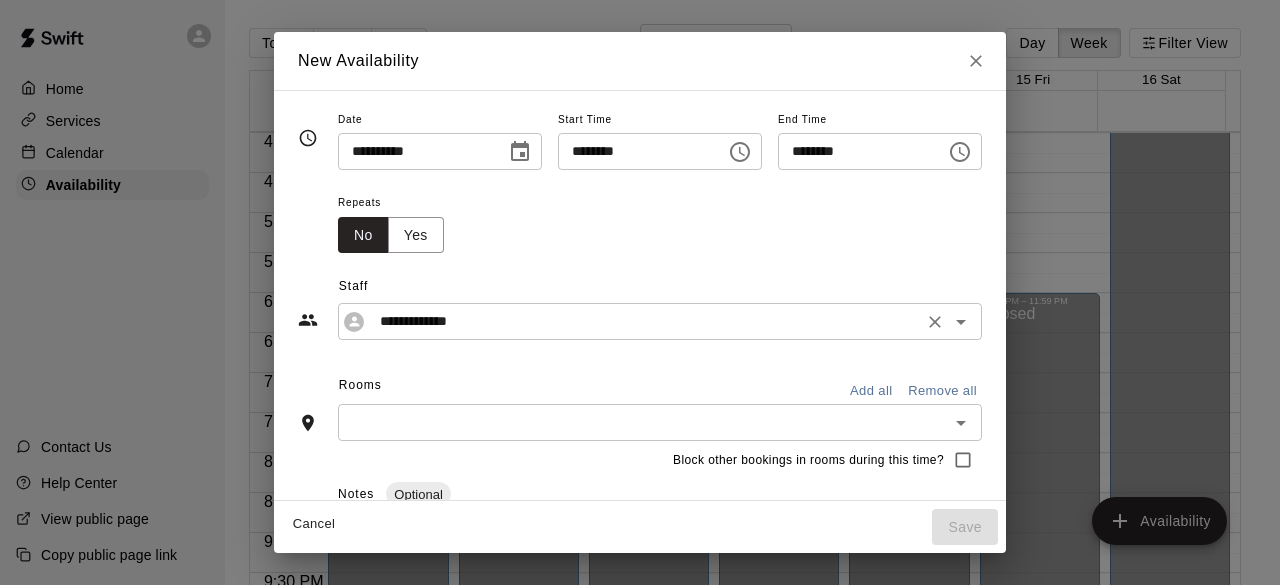 click 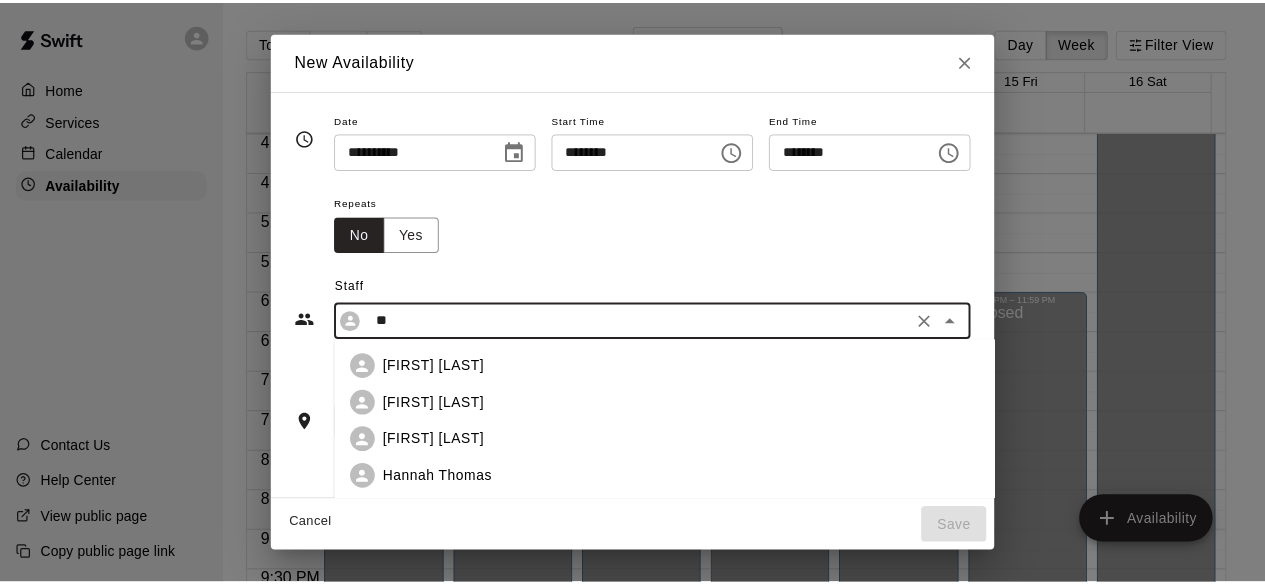 scroll, scrollTop: 0, scrollLeft: 0, axis: both 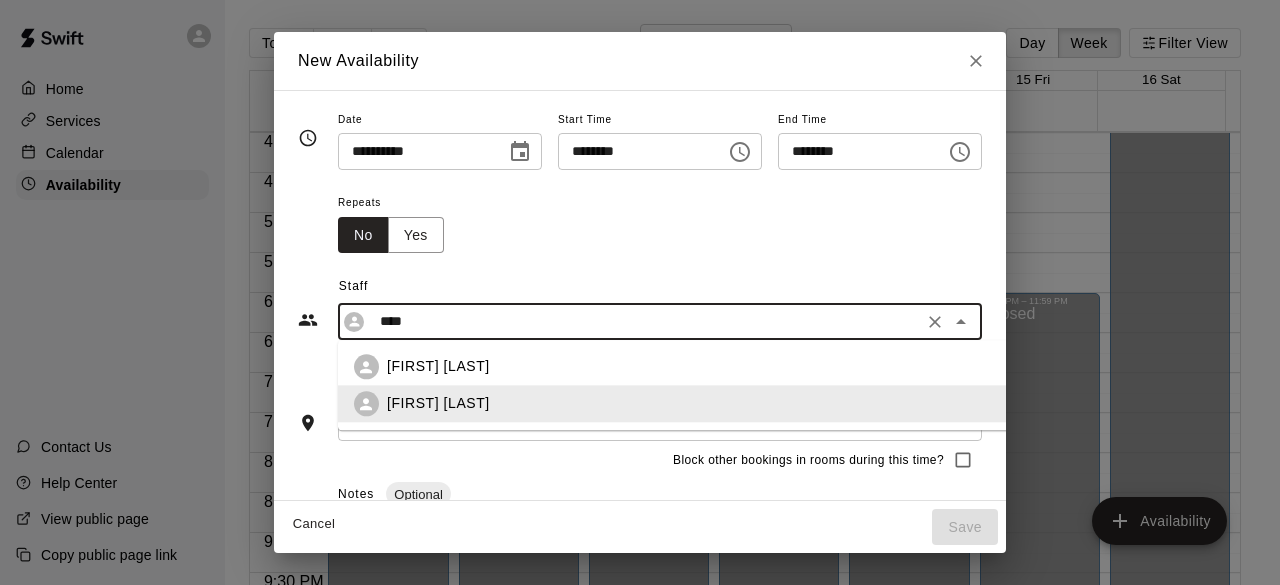 click 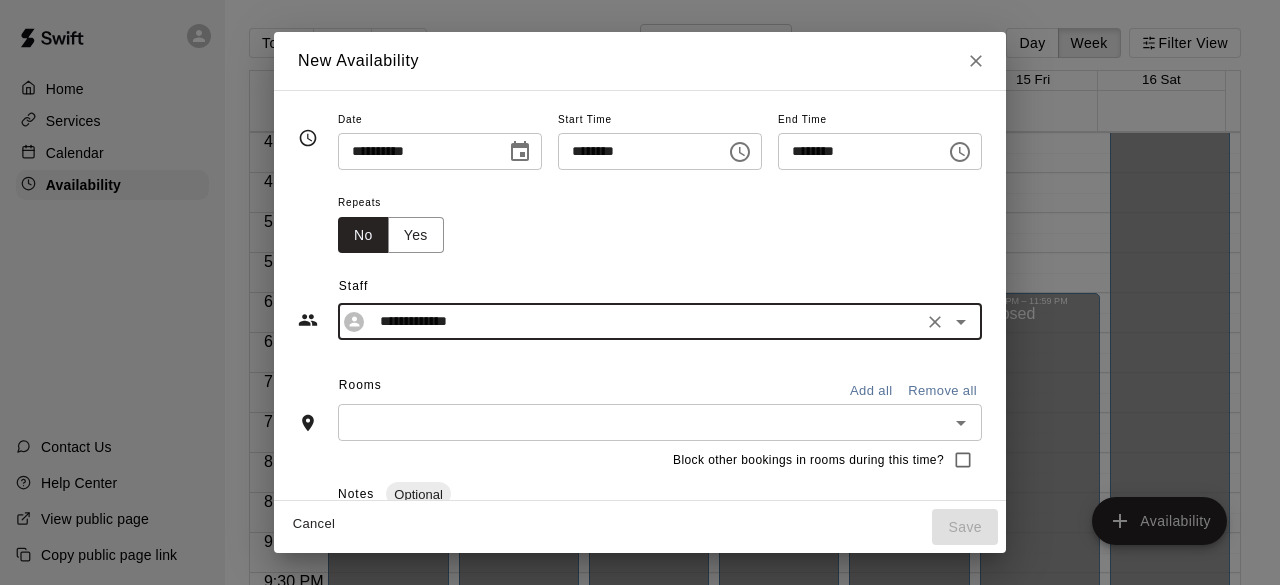 type on "**********" 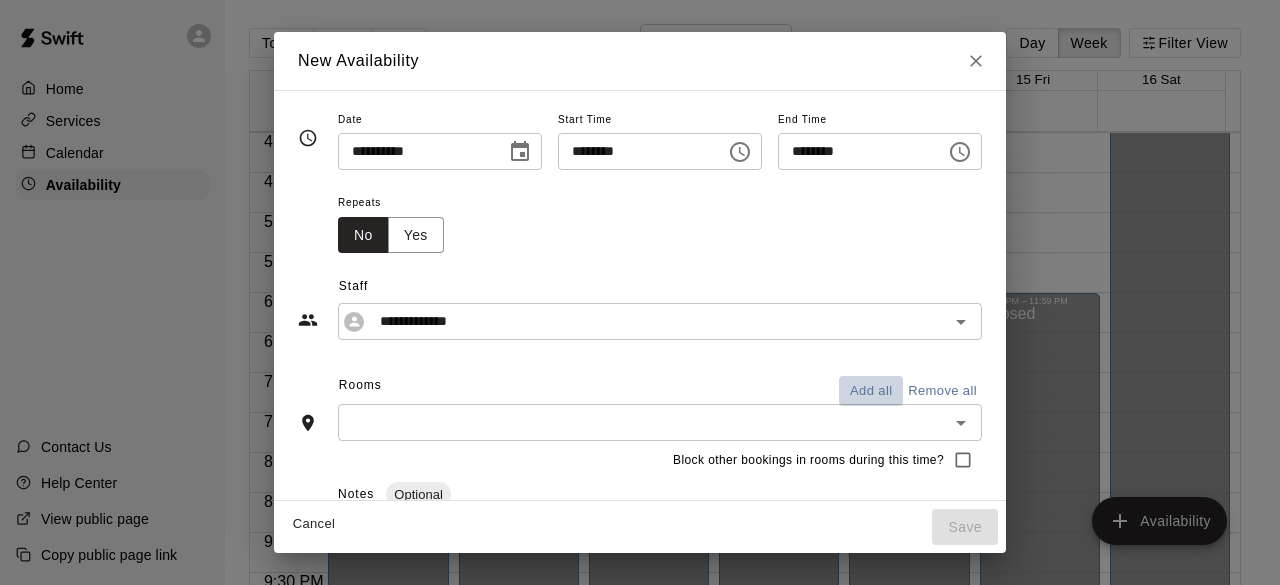 click on "Add all" at bounding box center (871, 391) 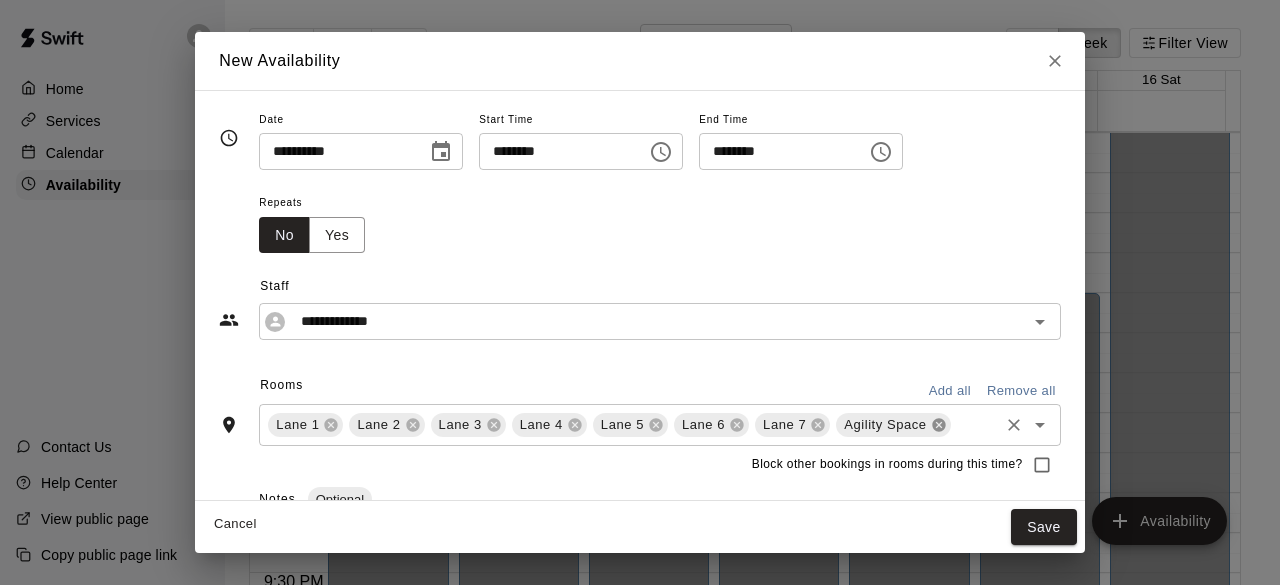 click 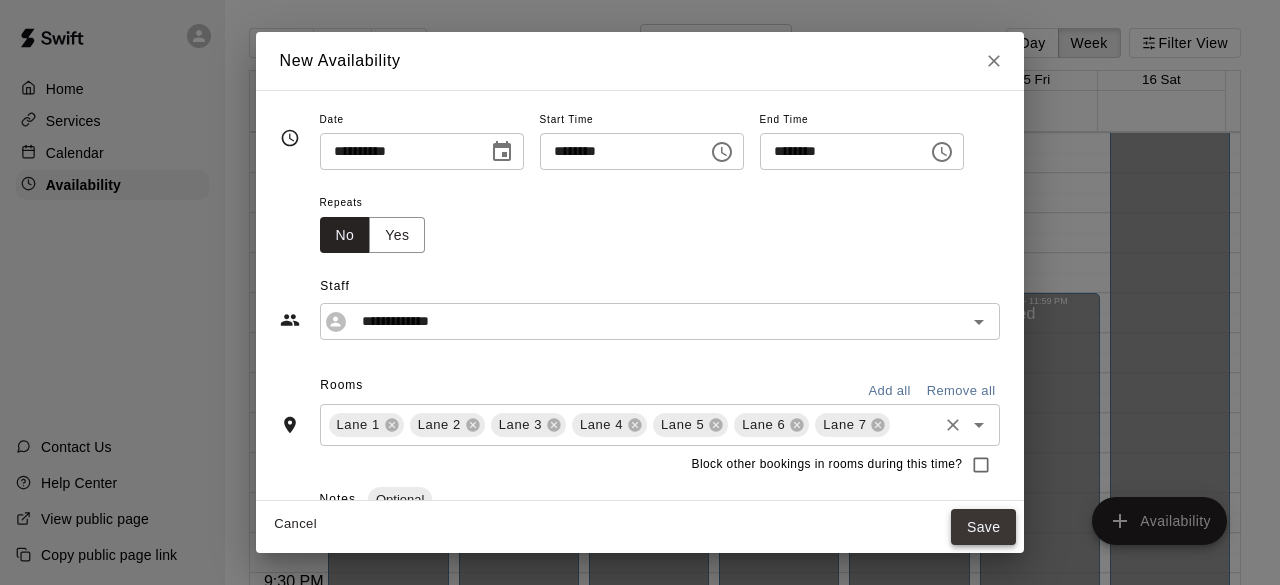 click on "Save" at bounding box center [984, 527] 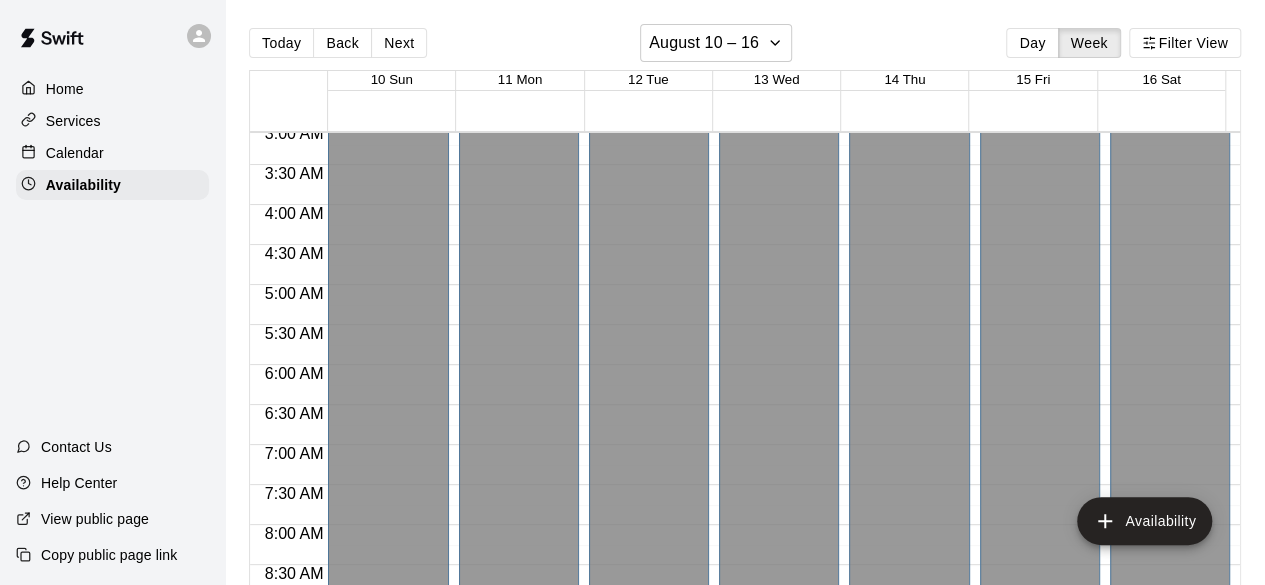 scroll, scrollTop: 0, scrollLeft: 0, axis: both 